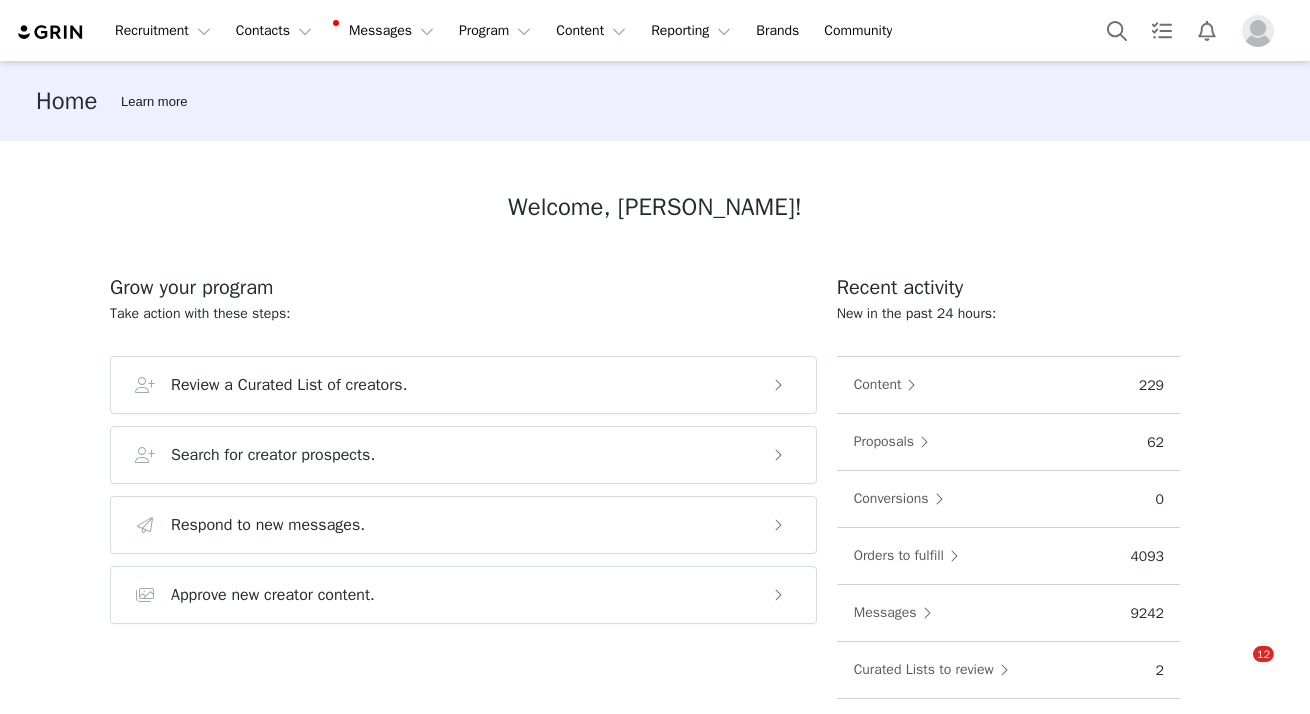 scroll, scrollTop: 0, scrollLeft: 0, axis: both 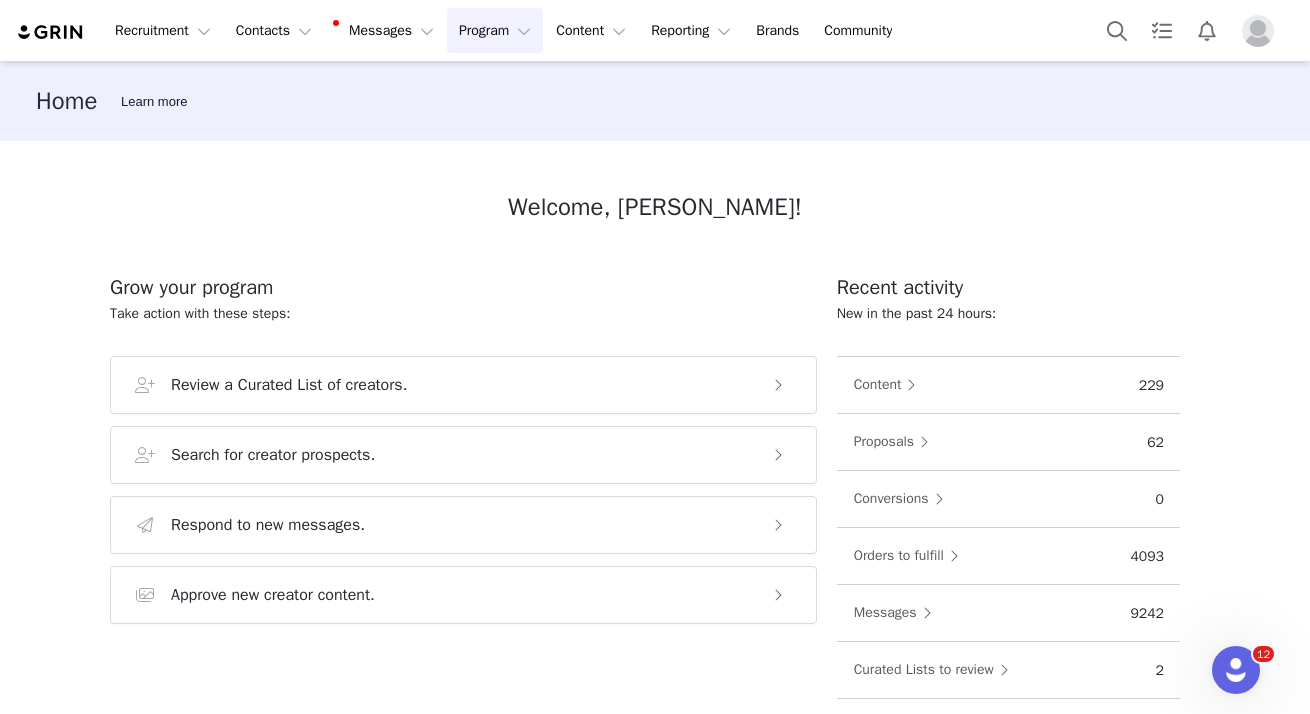 click on "Program Program" at bounding box center [495, 30] 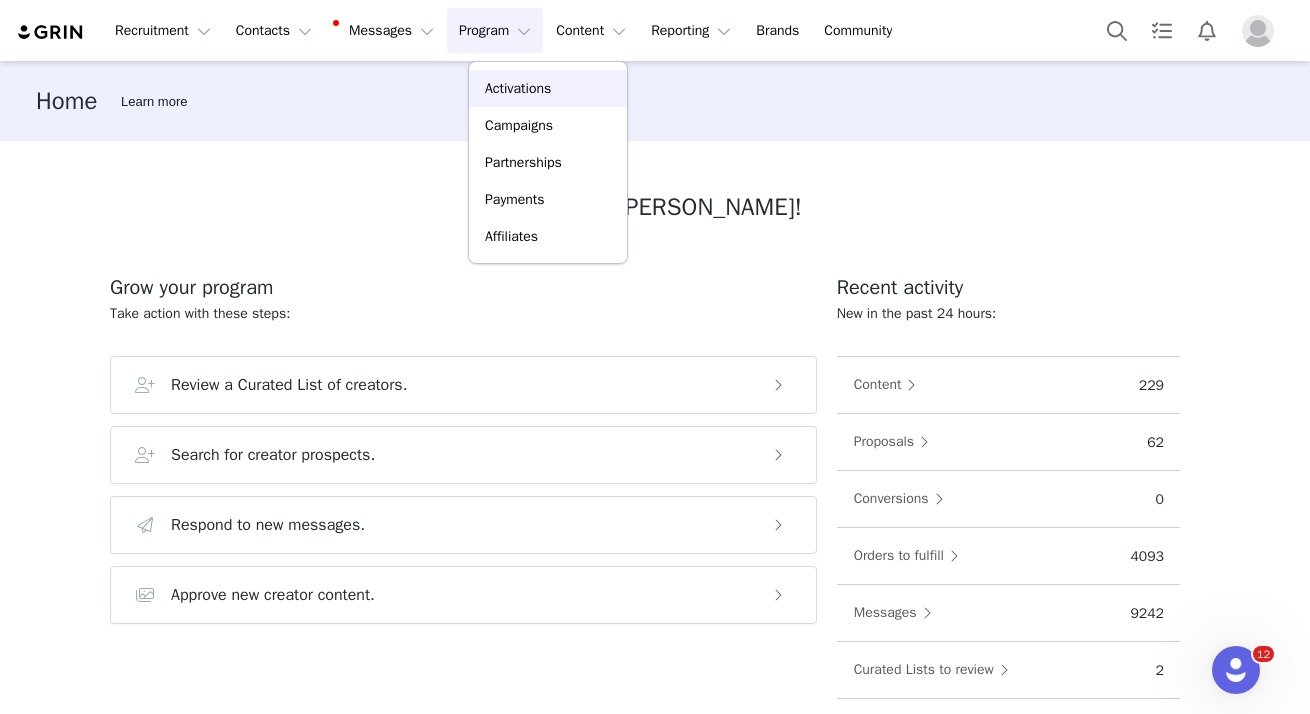 click on "Activations" at bounding box center [518, 88] 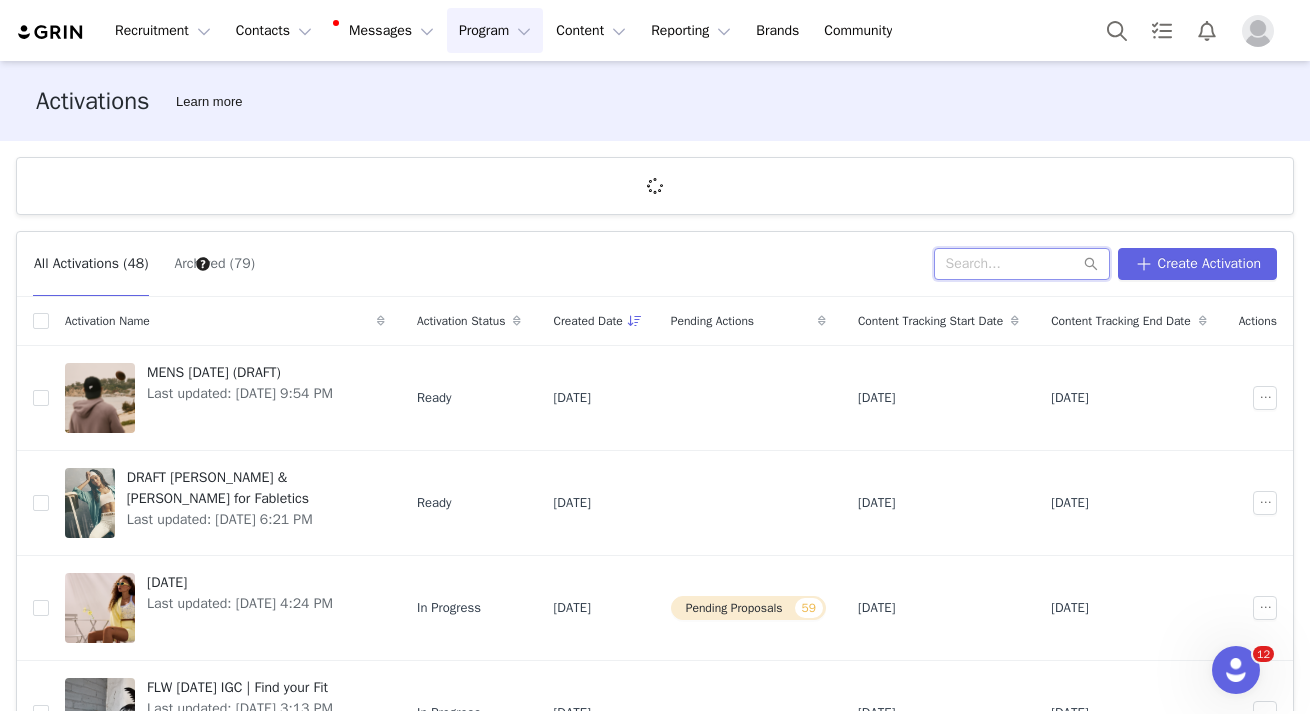 click at bounding box center [1022, 264] 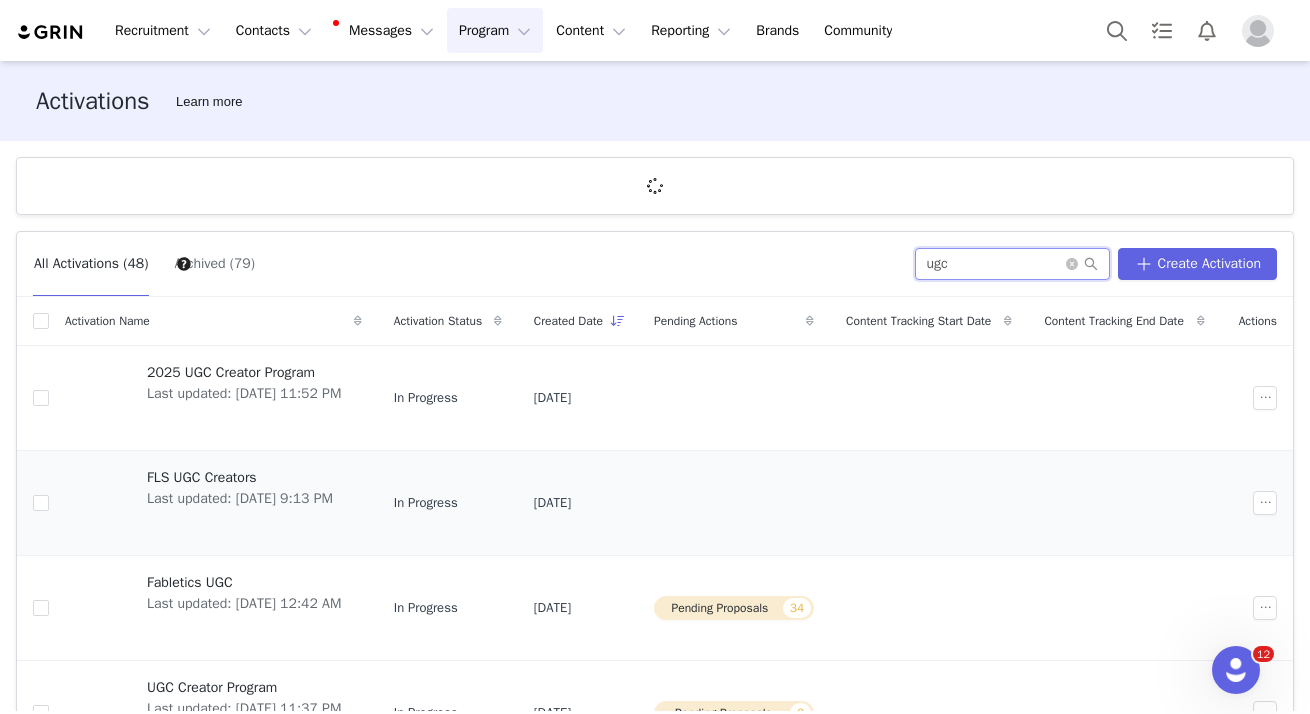 scroll, scrollTop: 54, scrollLeft: 0, axis: vertical 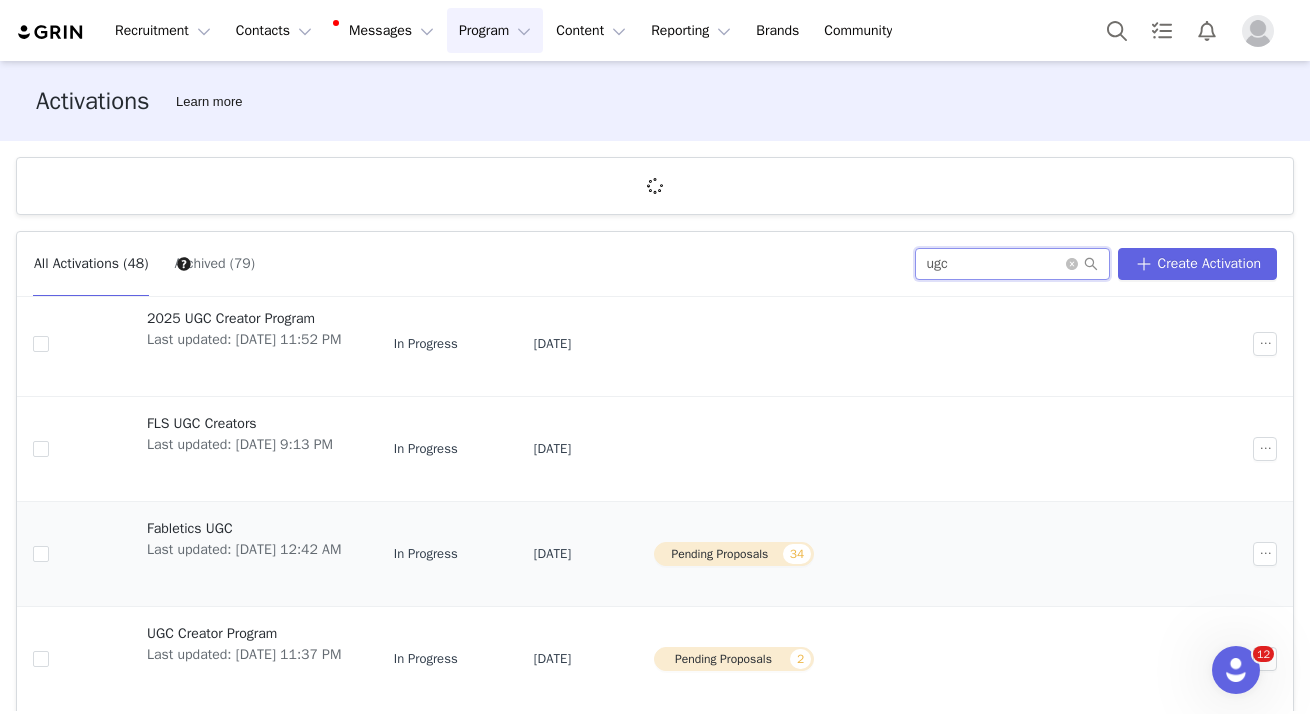 type on "ugc" 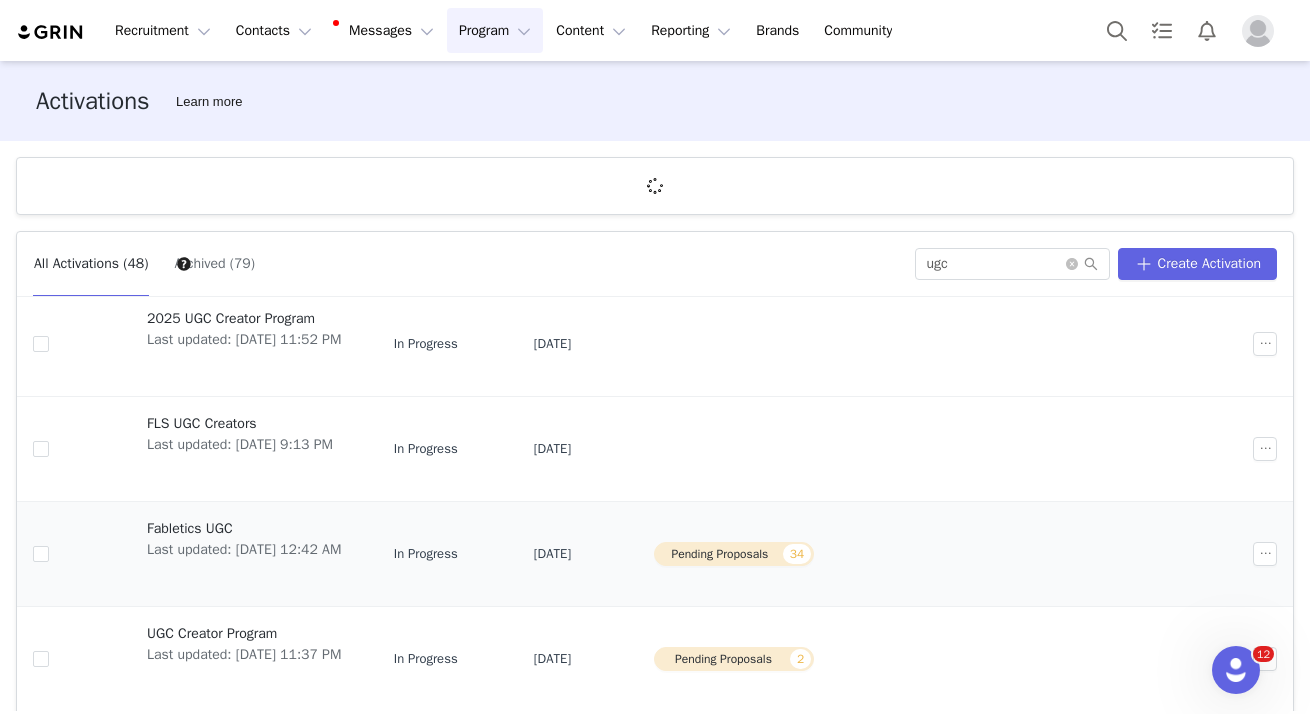 click on "Fabletics UGC" at bounding box center (244, 528) 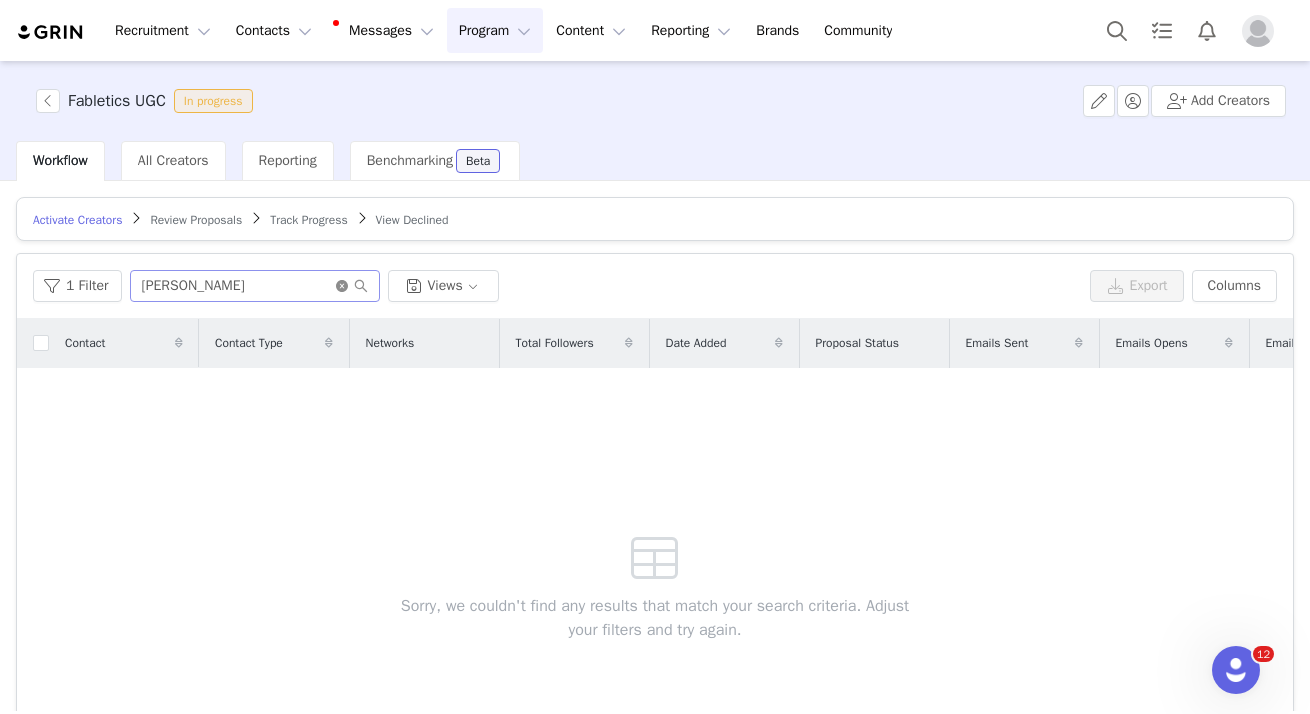 click 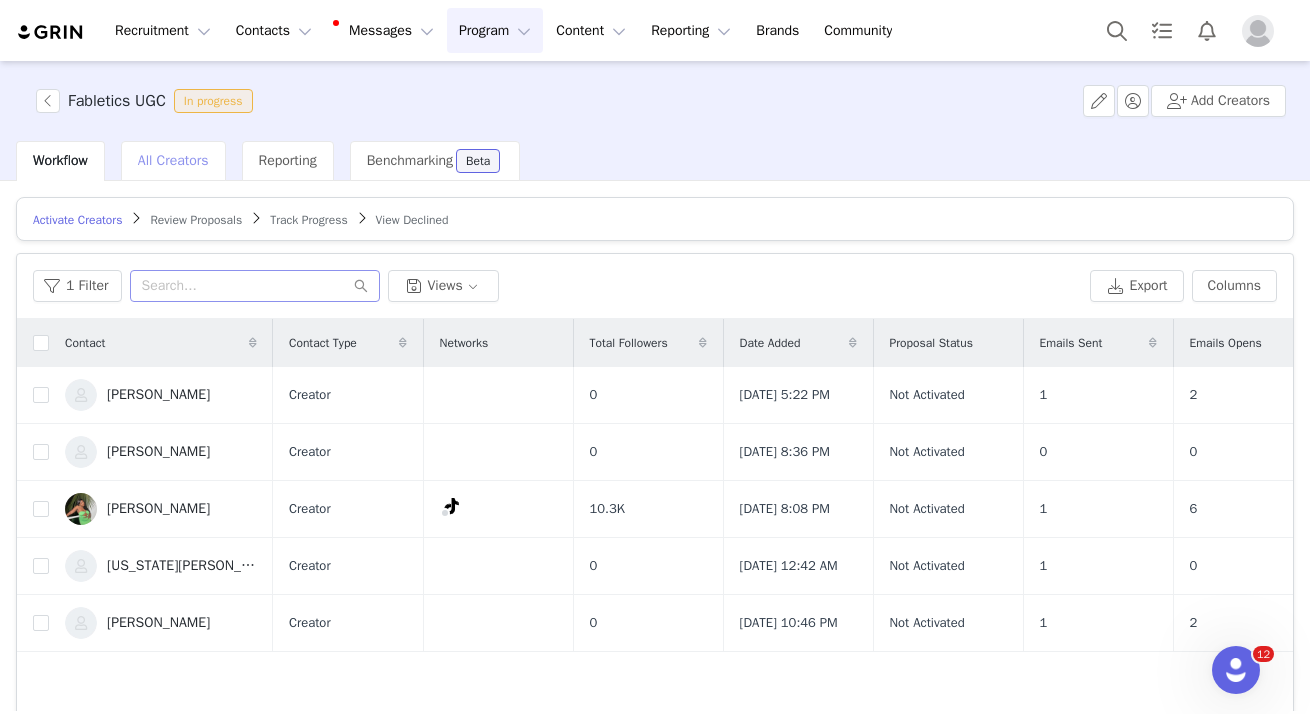 click on "All Creators" at bounding box center (173, 161) 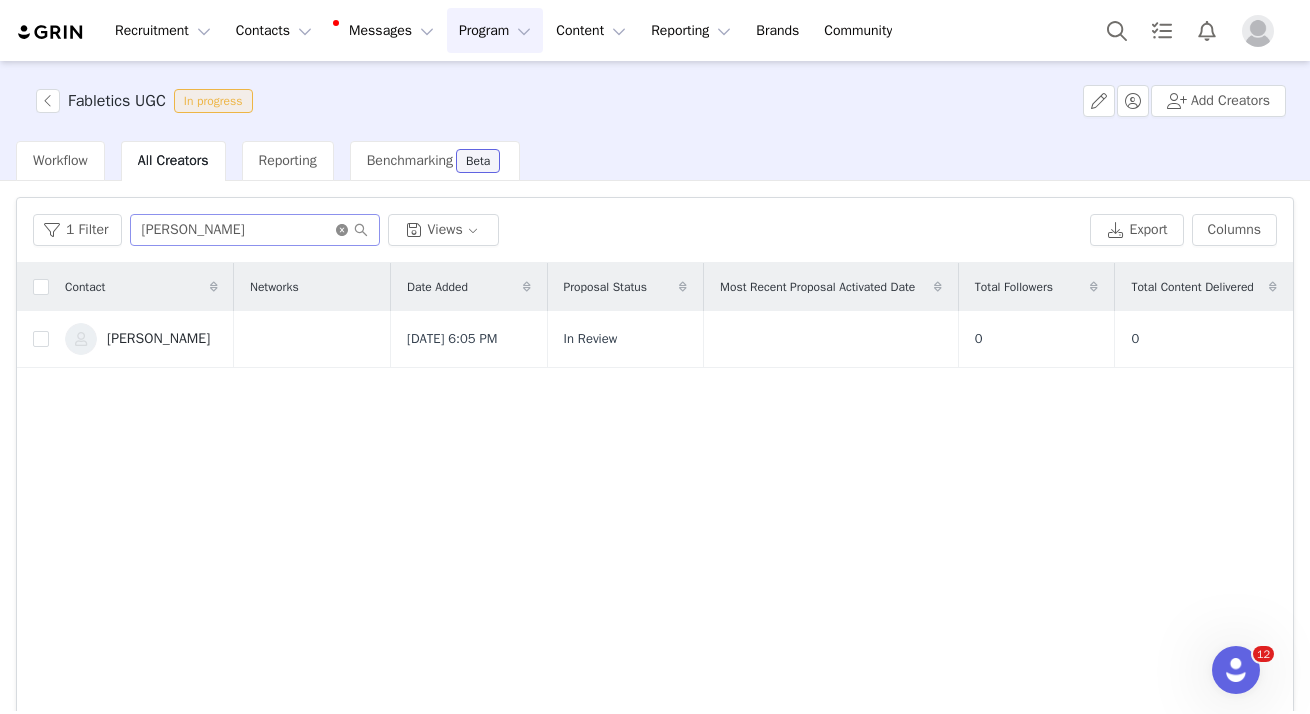 click 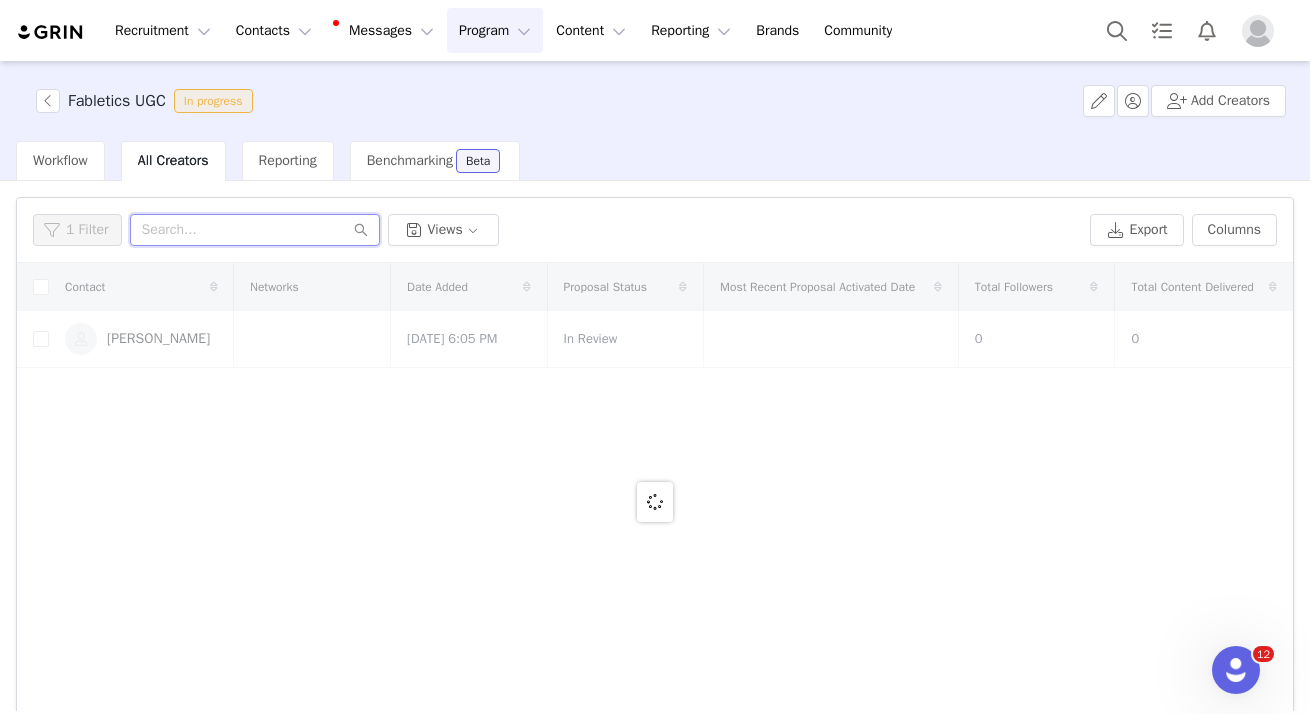 click at bounding box center (255, 230) 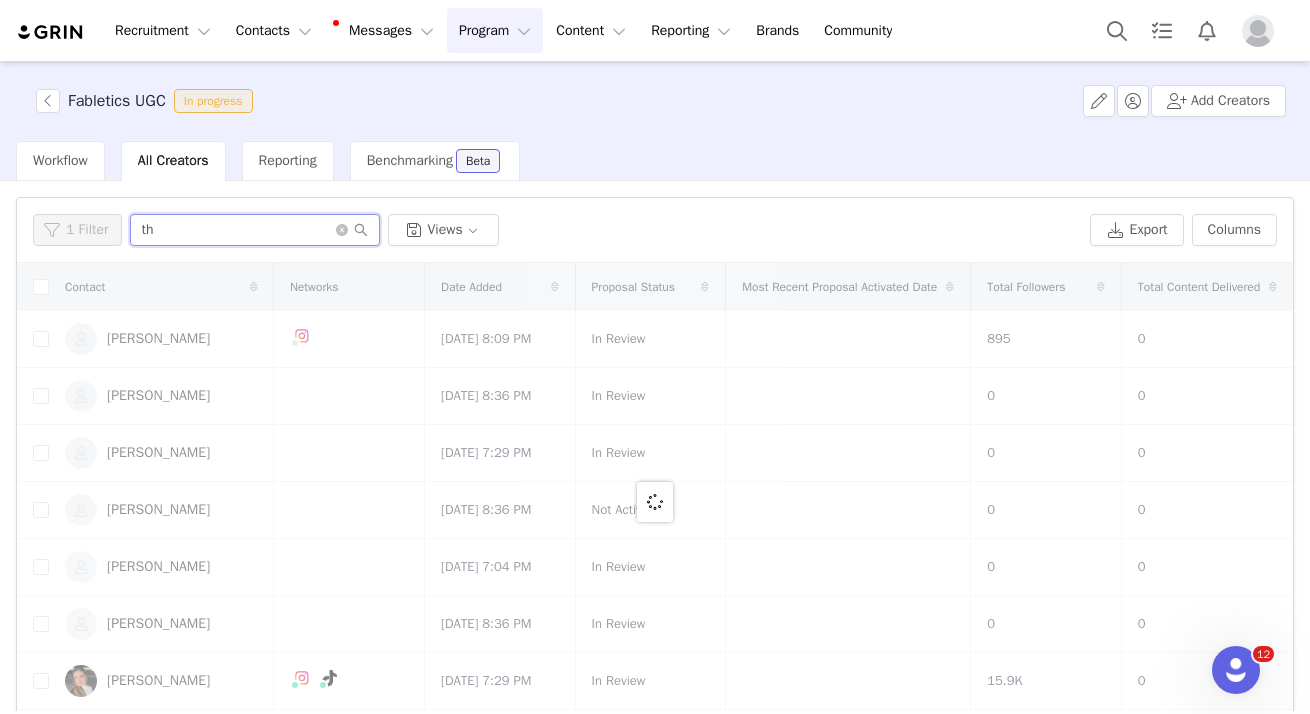 type on "t" 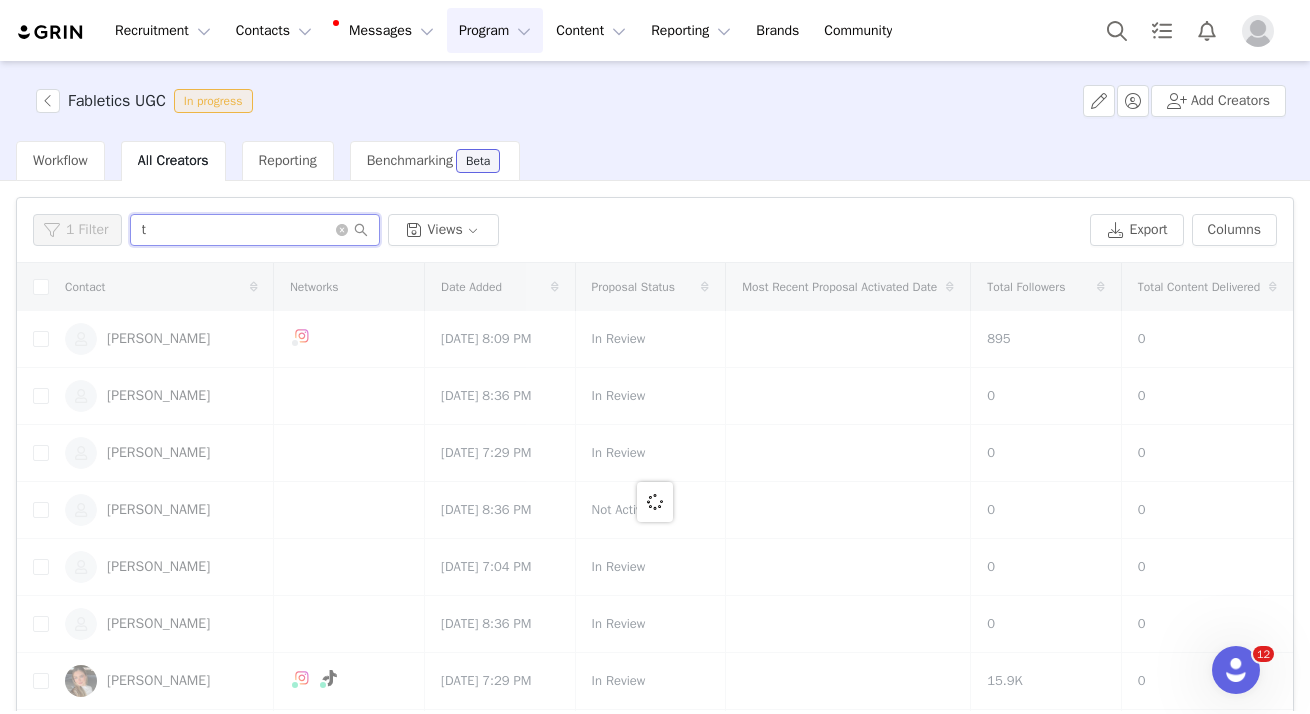 type 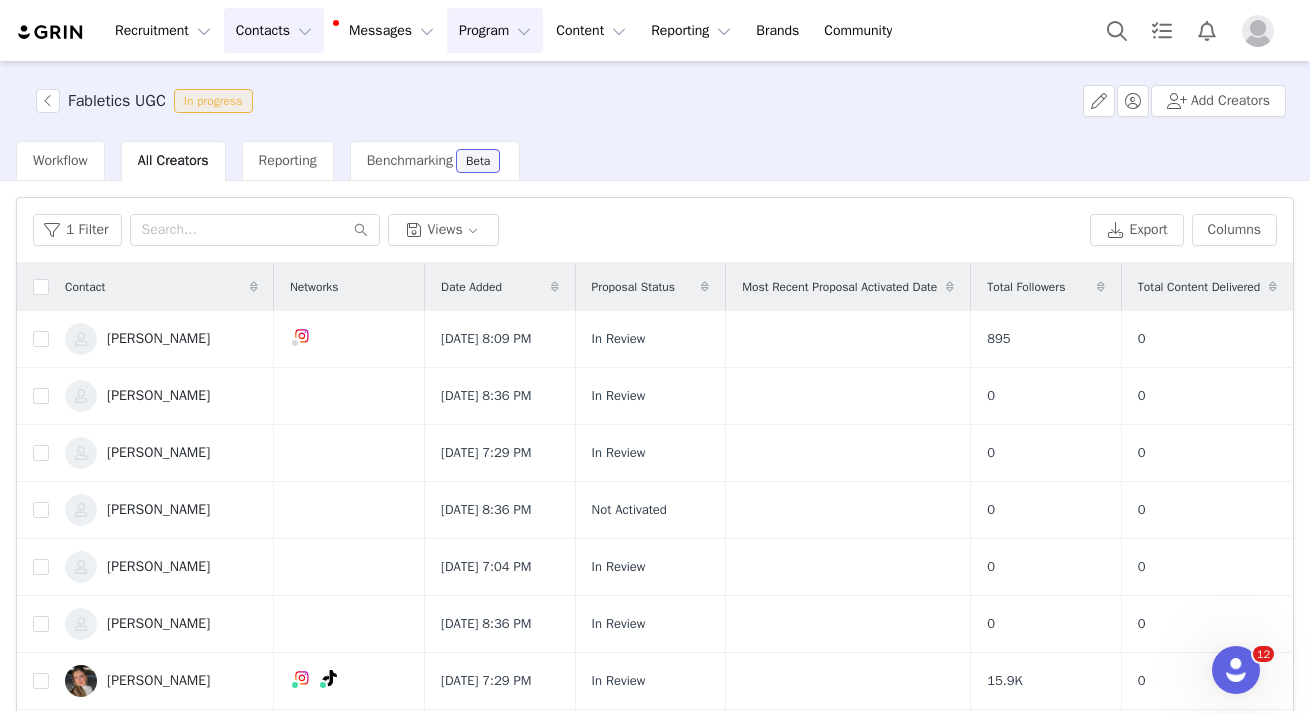 click on "Contacts Contacts" at bounding box center (274, 30) 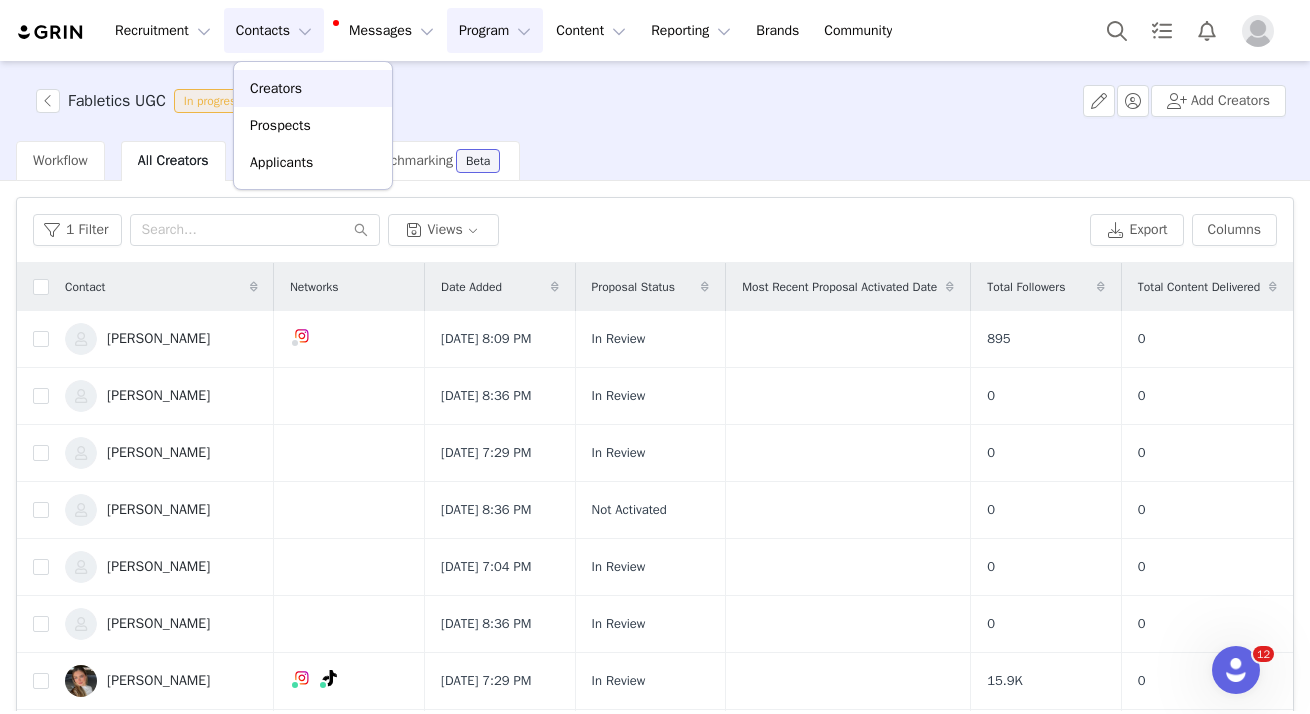 click on "Creators" at bounding box center [276, 88] 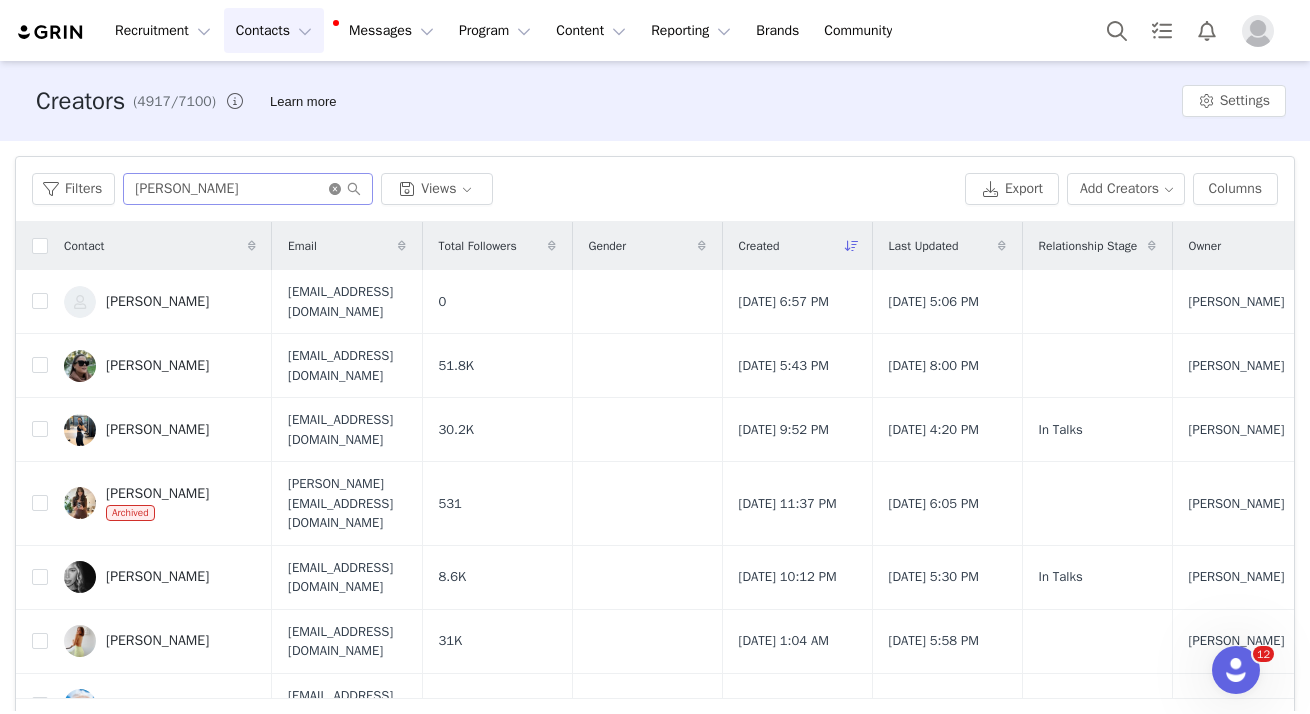 click 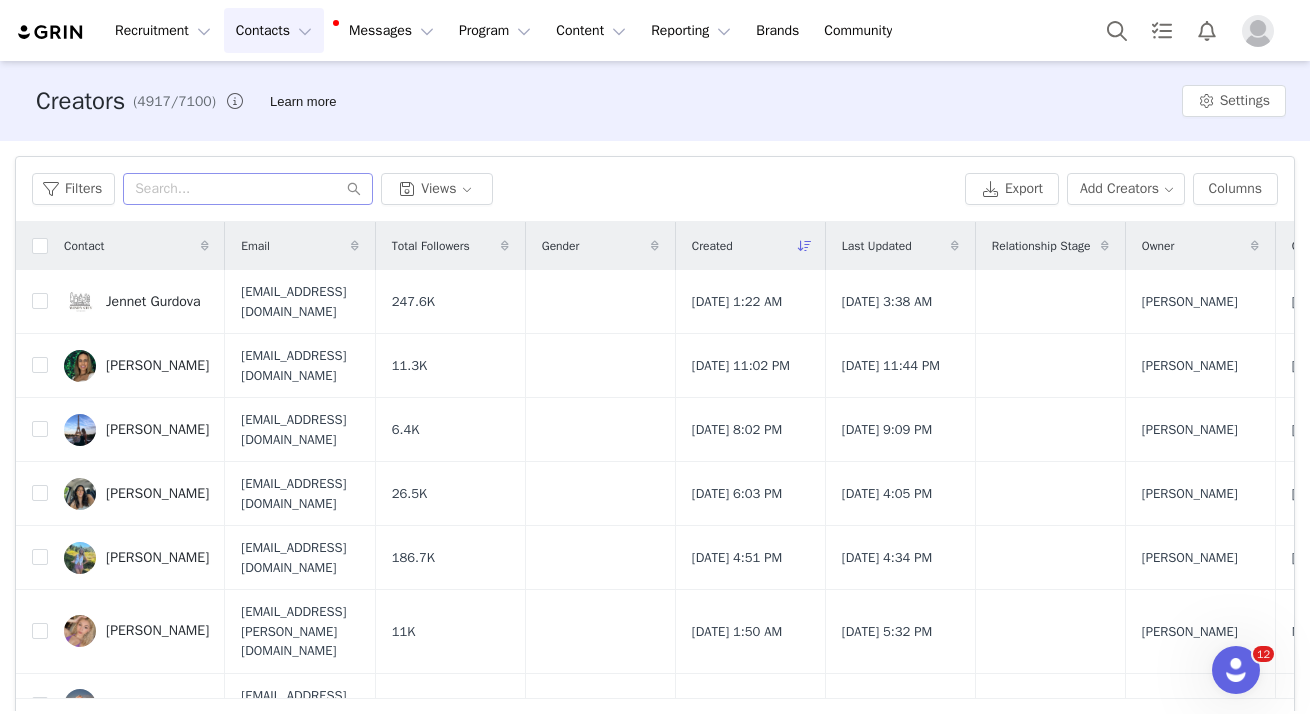 click on "Filters Views" at bounding box center (494, 189) 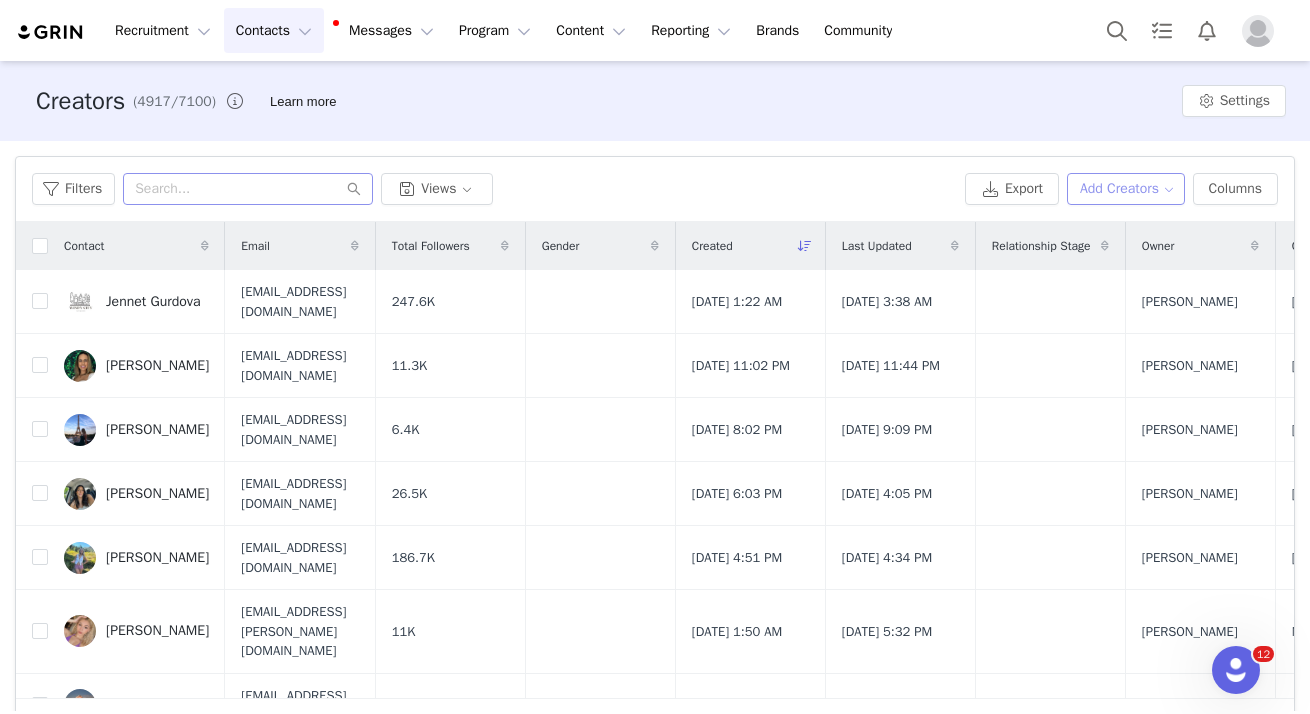 click on "Add Creators" at bounding box center (1126, 189) 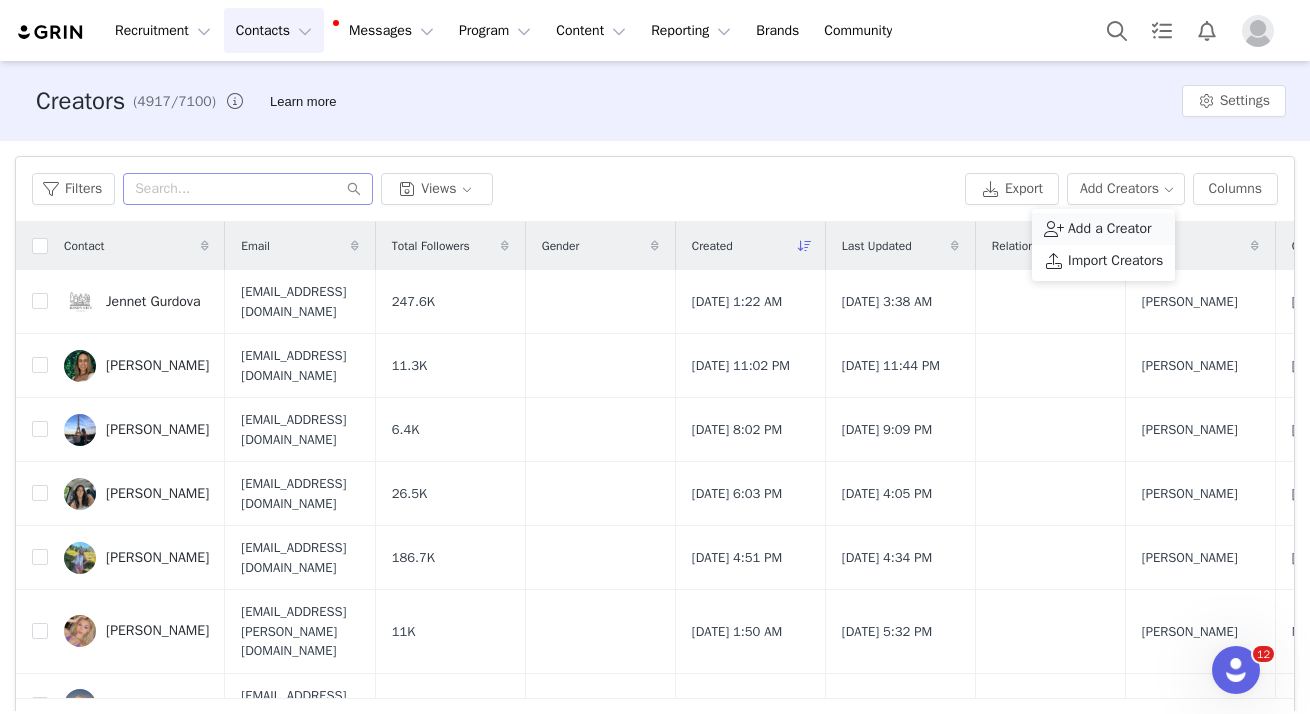 click on "Add a Creator" at bounding box center (1110, 229) 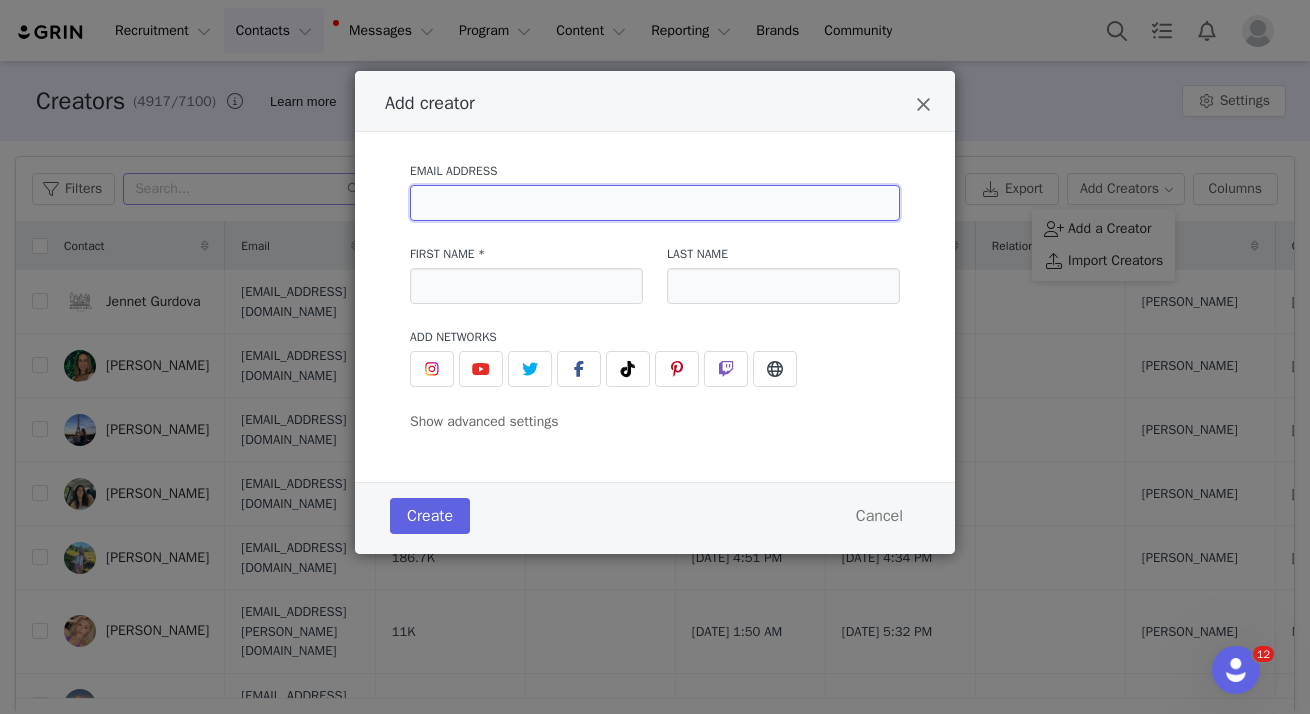 click at bounding box center [655, 203] 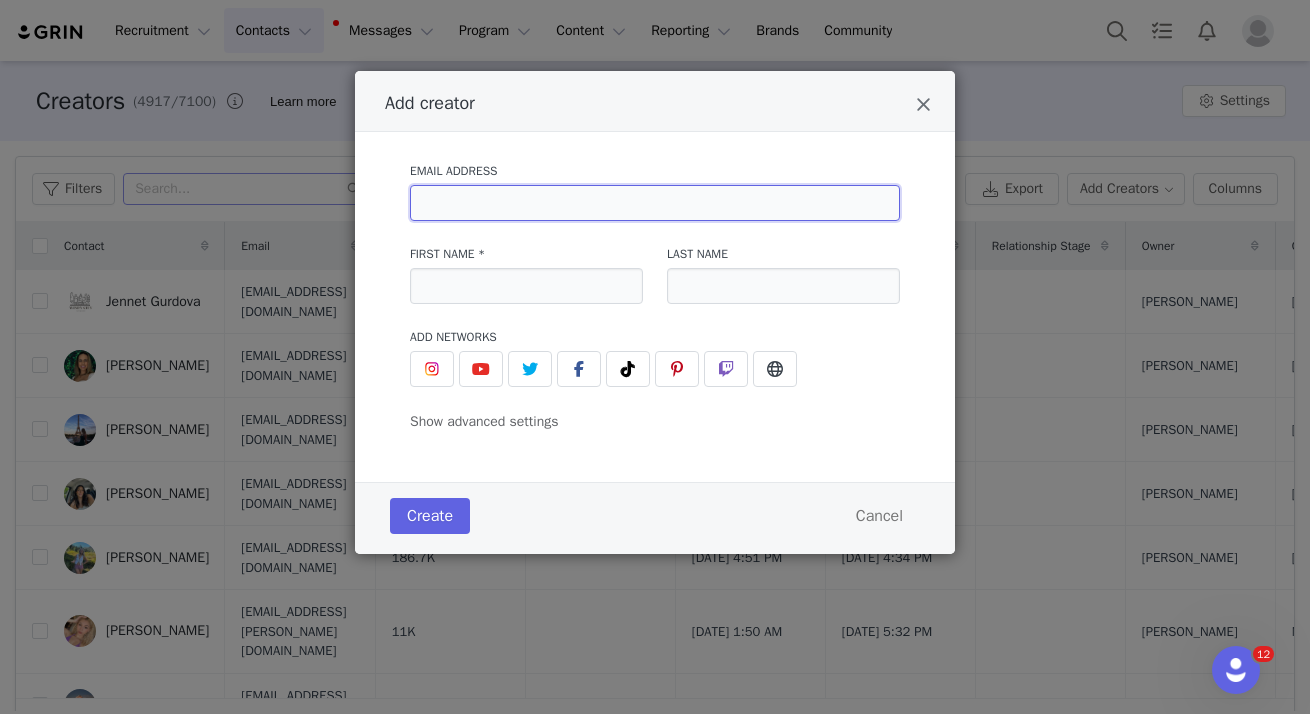 paste on "[EMAIL_ADDRESS][DOMAIN_NAME]" 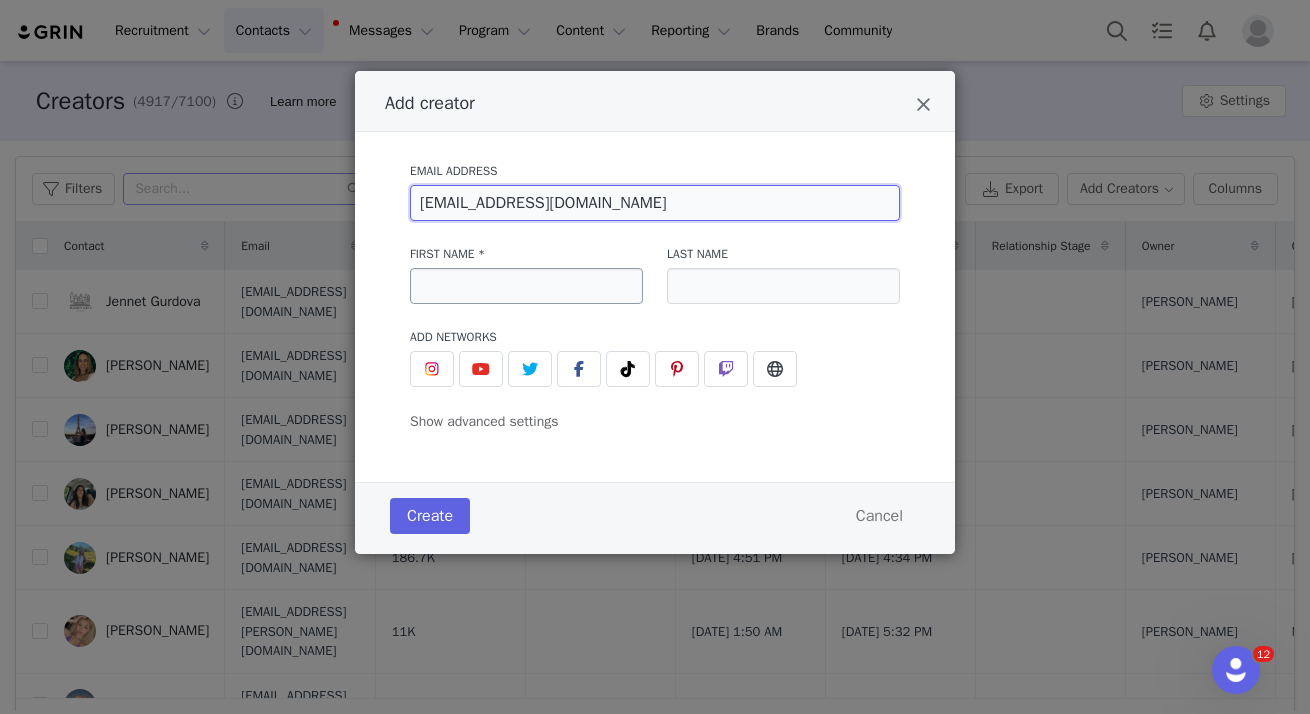 type on "[EMAIL_ADDRESS][DOMAIN_NAME]" 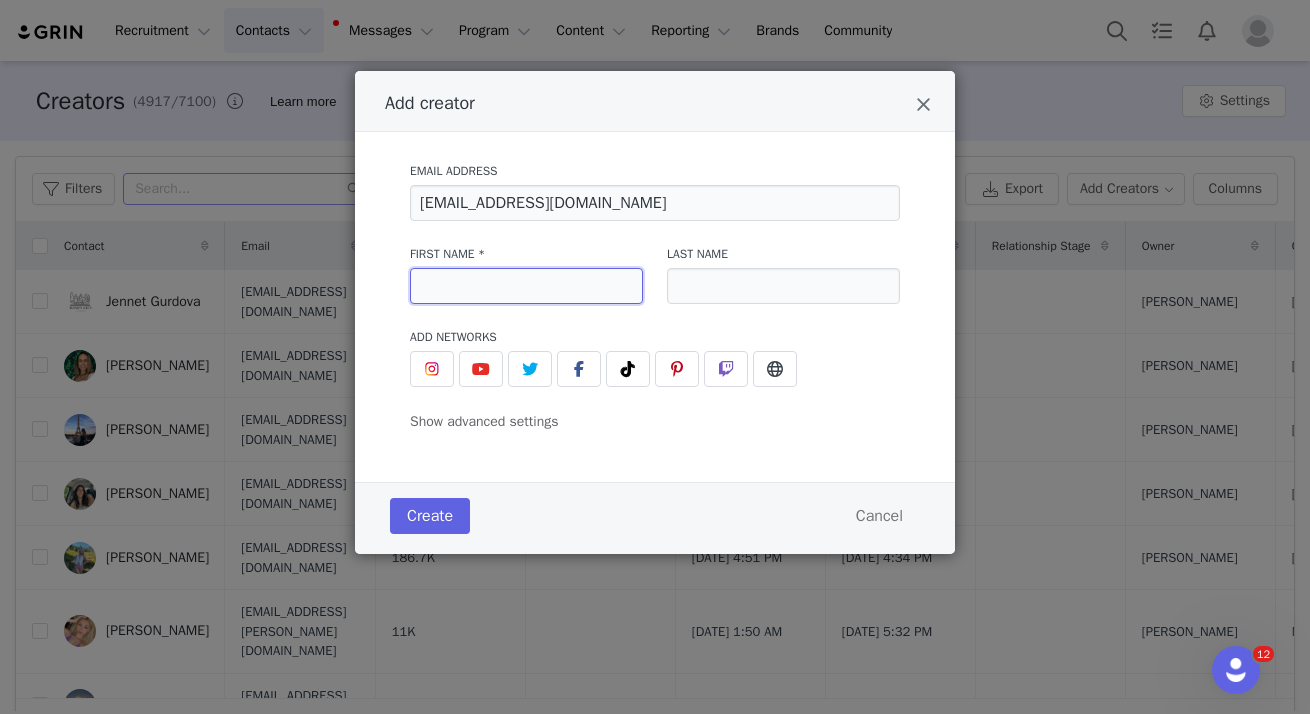 click at bounding box center [526, 286] 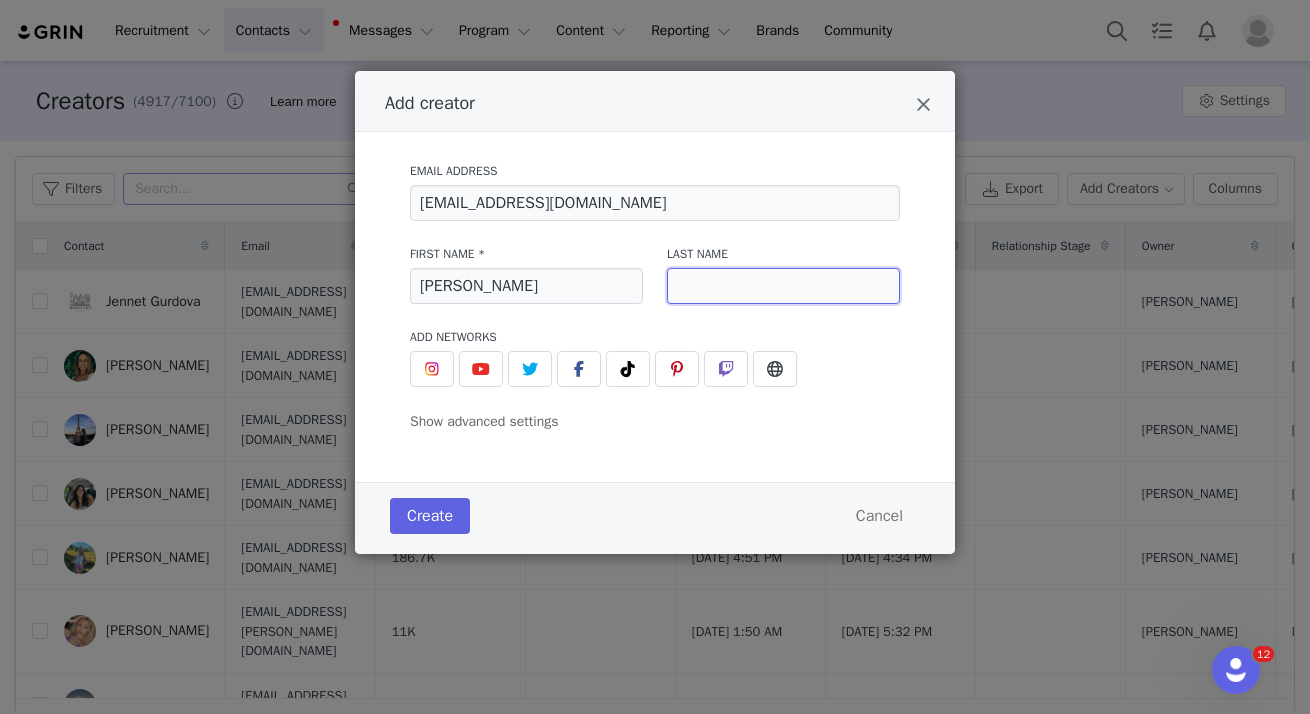 click at bounding box center (783, 286) 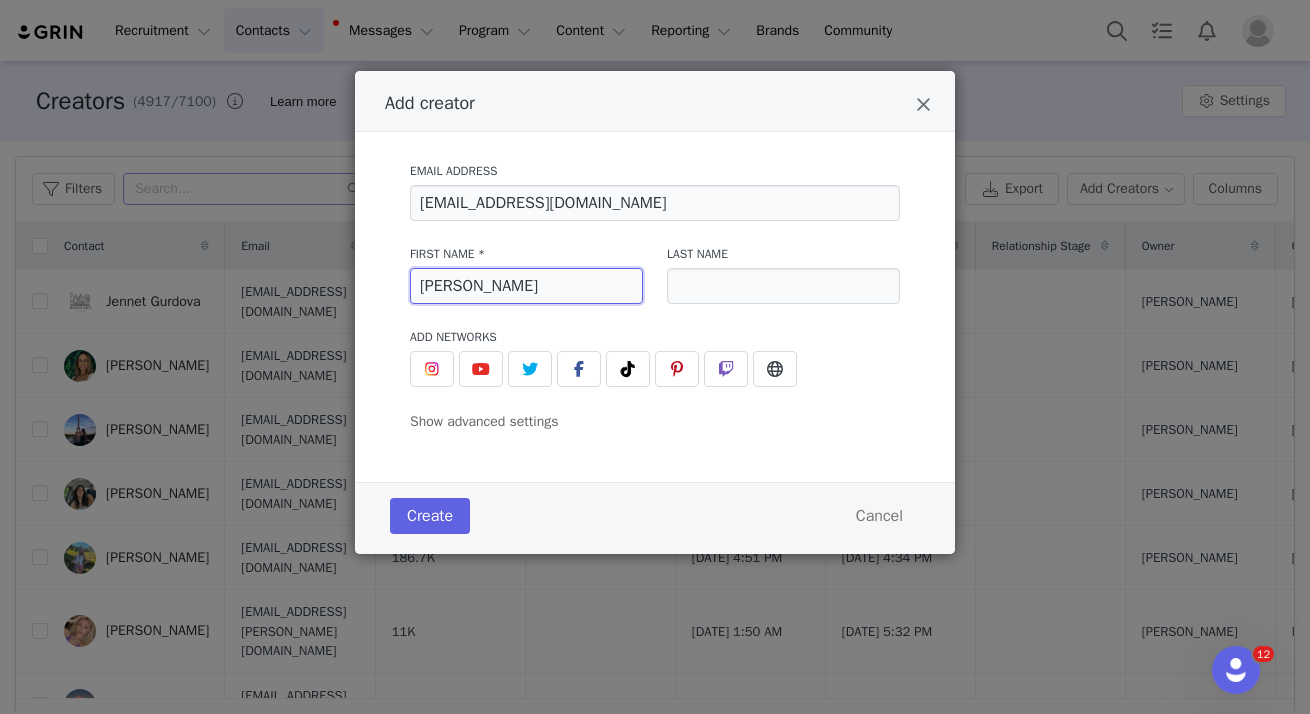 click on "[PERSON_NAME]" at bounding box center [526, 286] 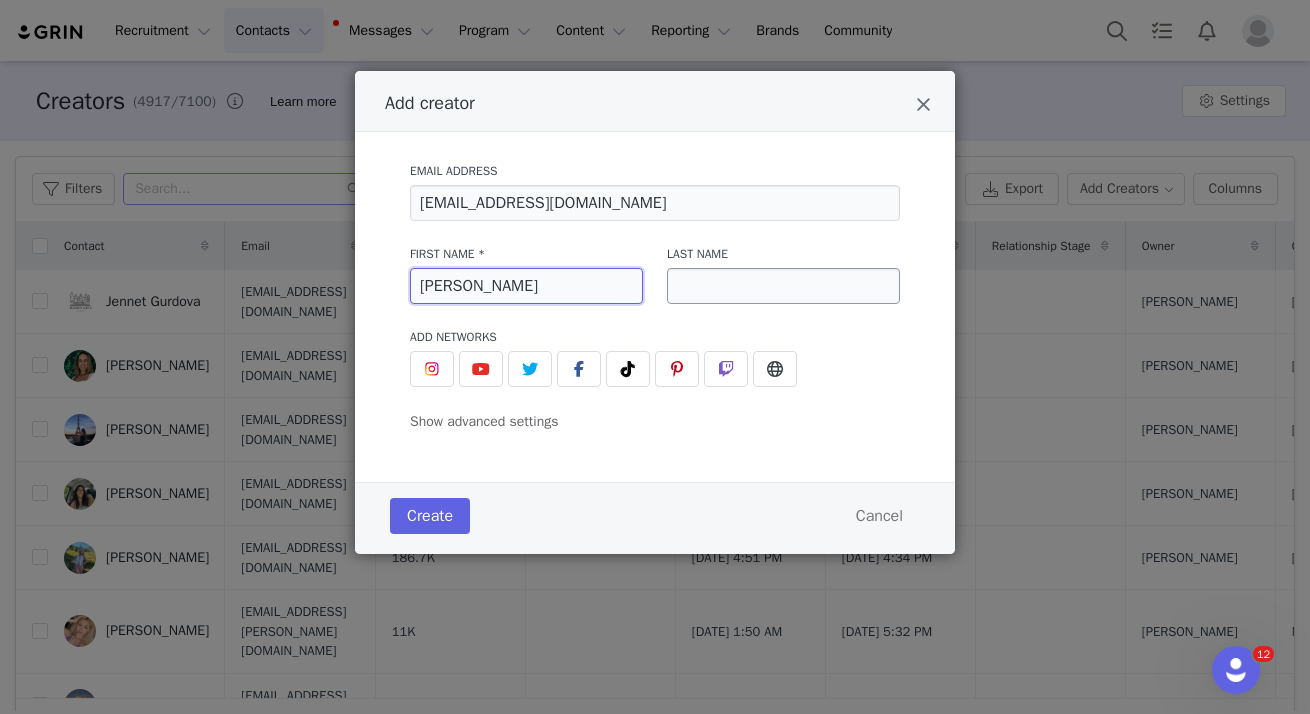 type on "[PERSON_NAME]" 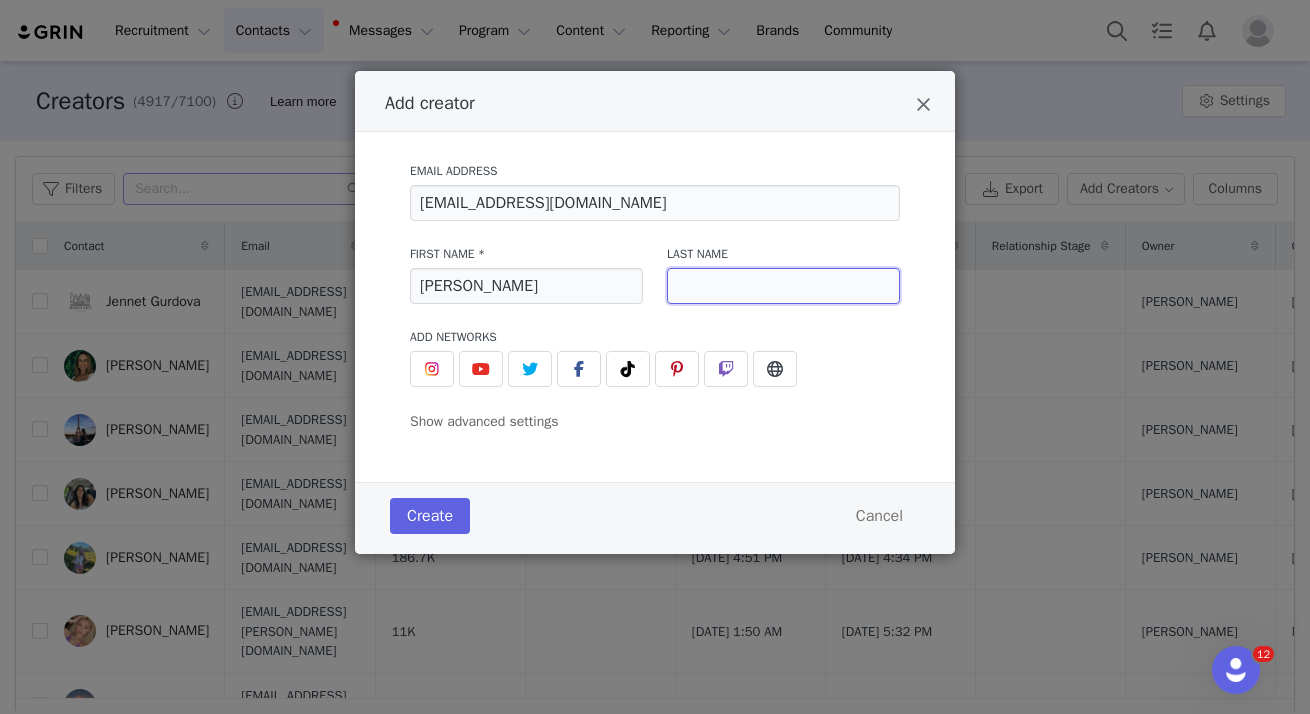 click at bounding box center [783, 286] 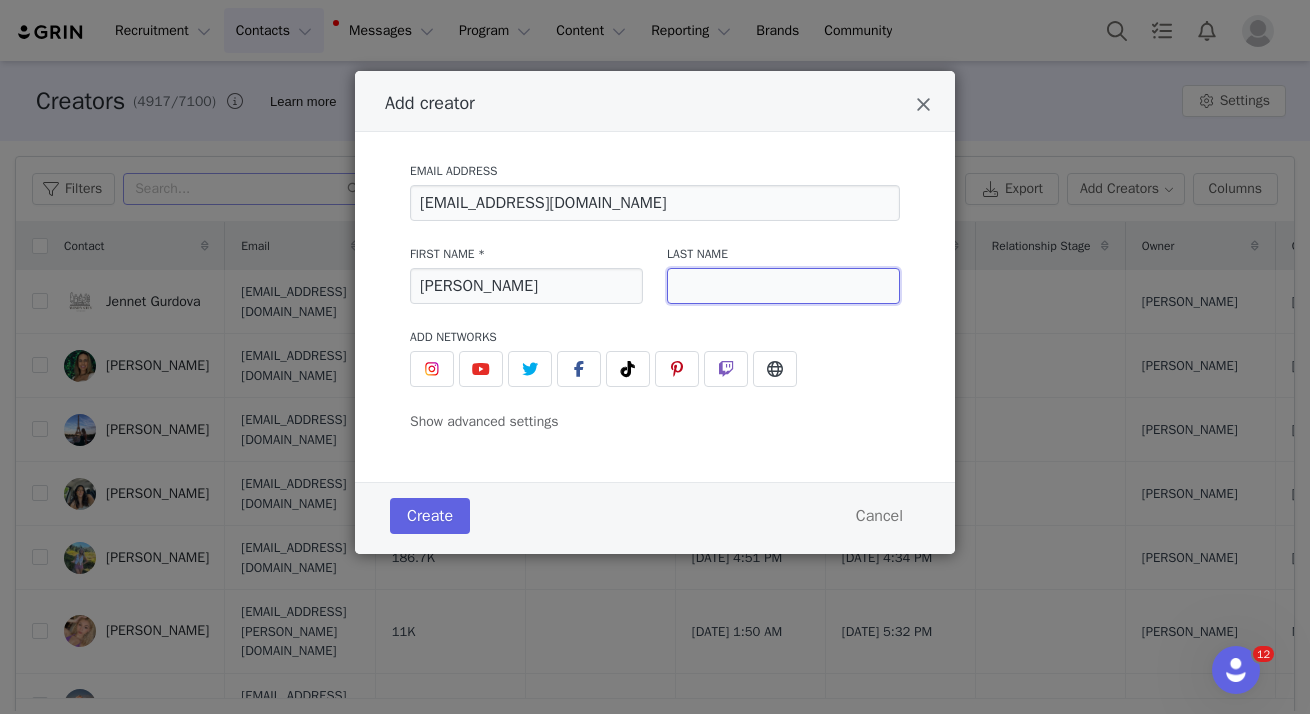 paste on "[PERSON_NAME]" 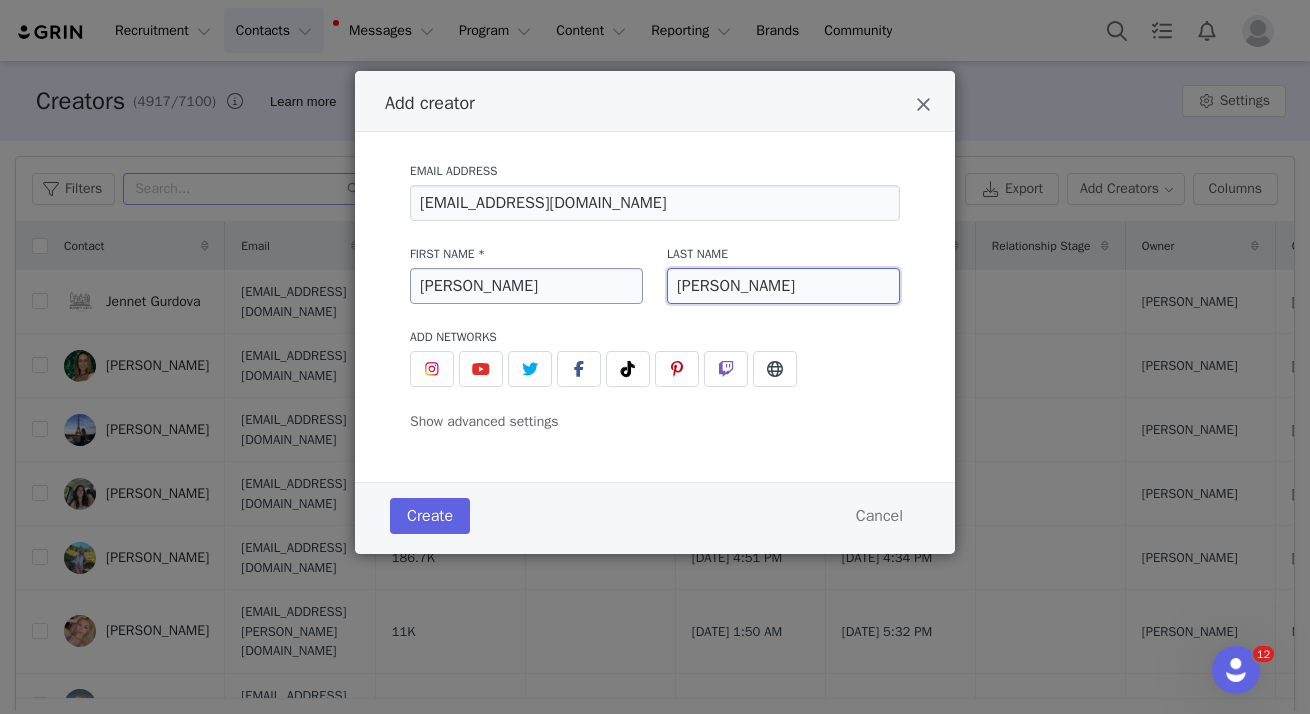type on "[PERSON_NAME]" 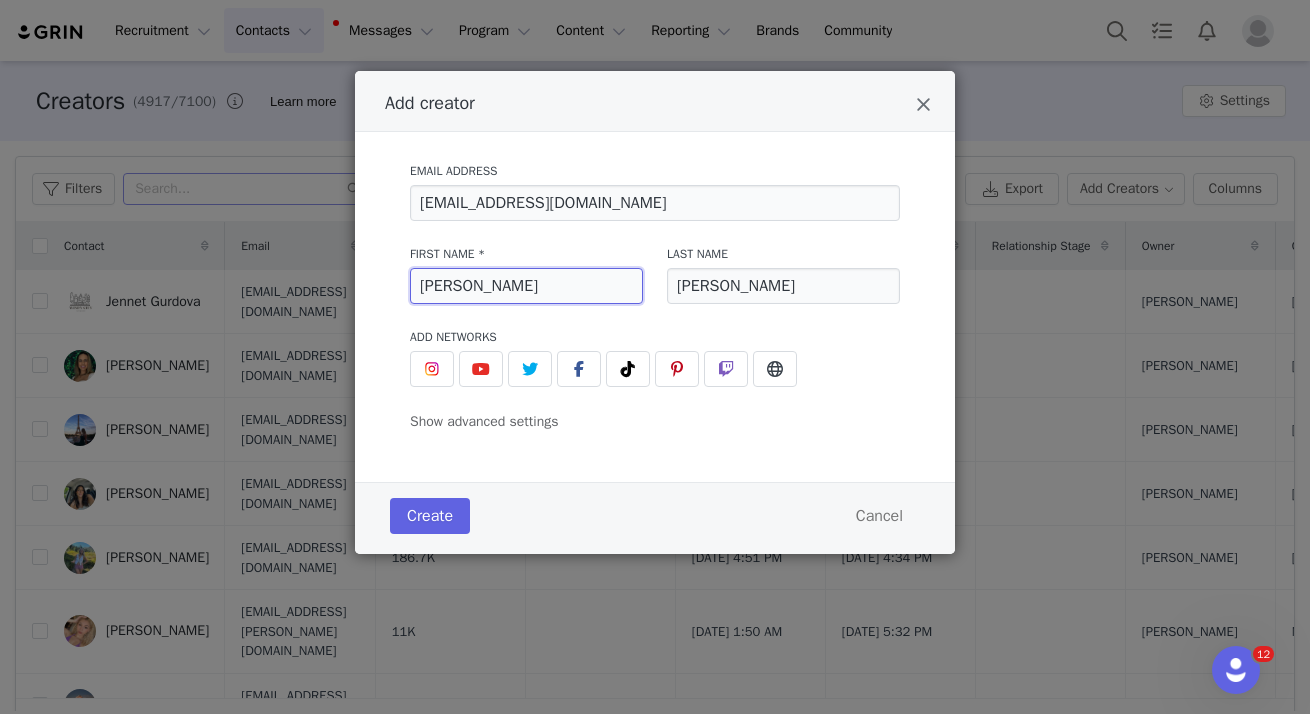 click on "[PERSON_NAME]" at bounding box center [526, 286] 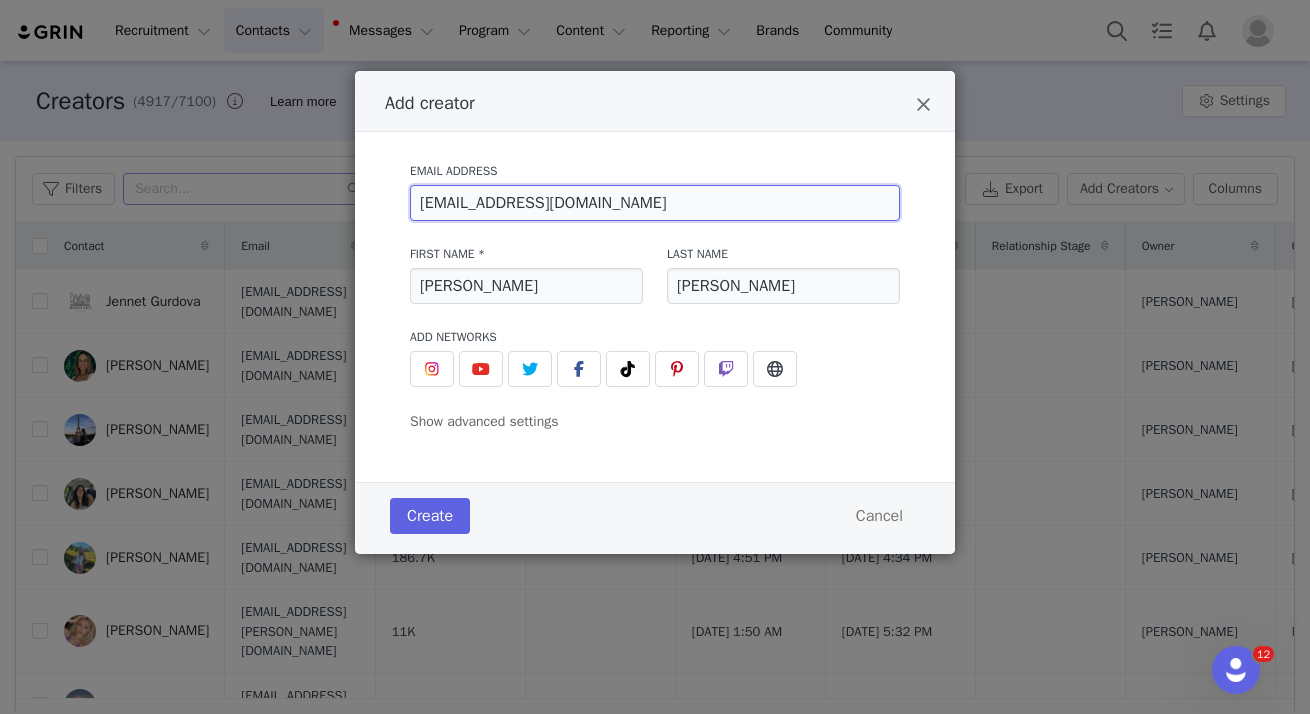 click on "[EMAIL_ADDRESS][DOMAIN_NAME]" at bounding box center (655, 203) 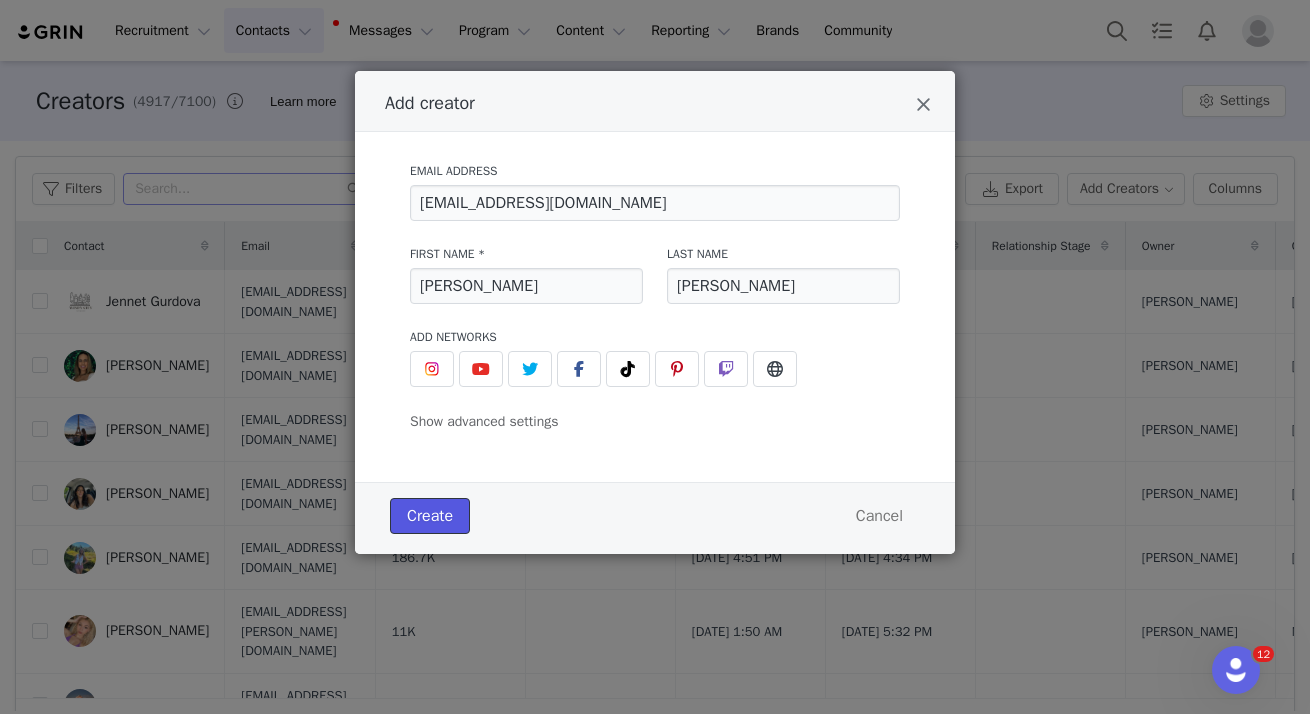 click on "Create" at bounding box center (430, 516) 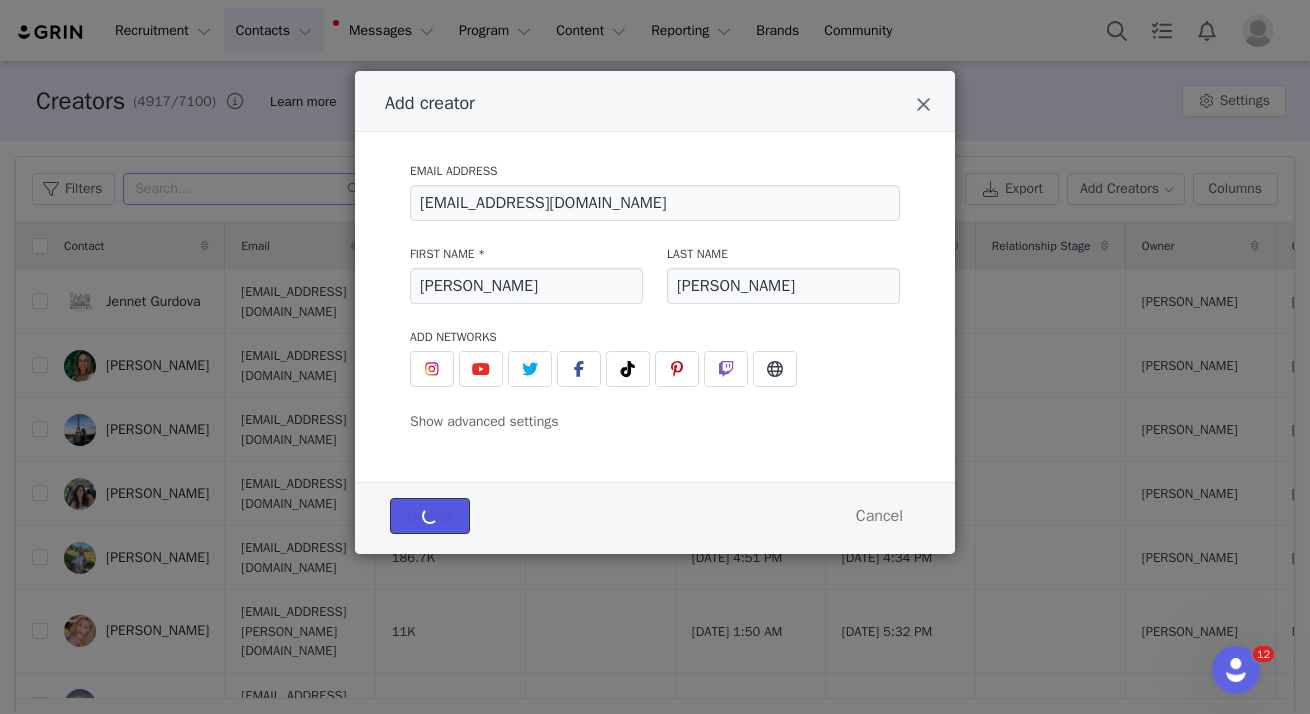 type 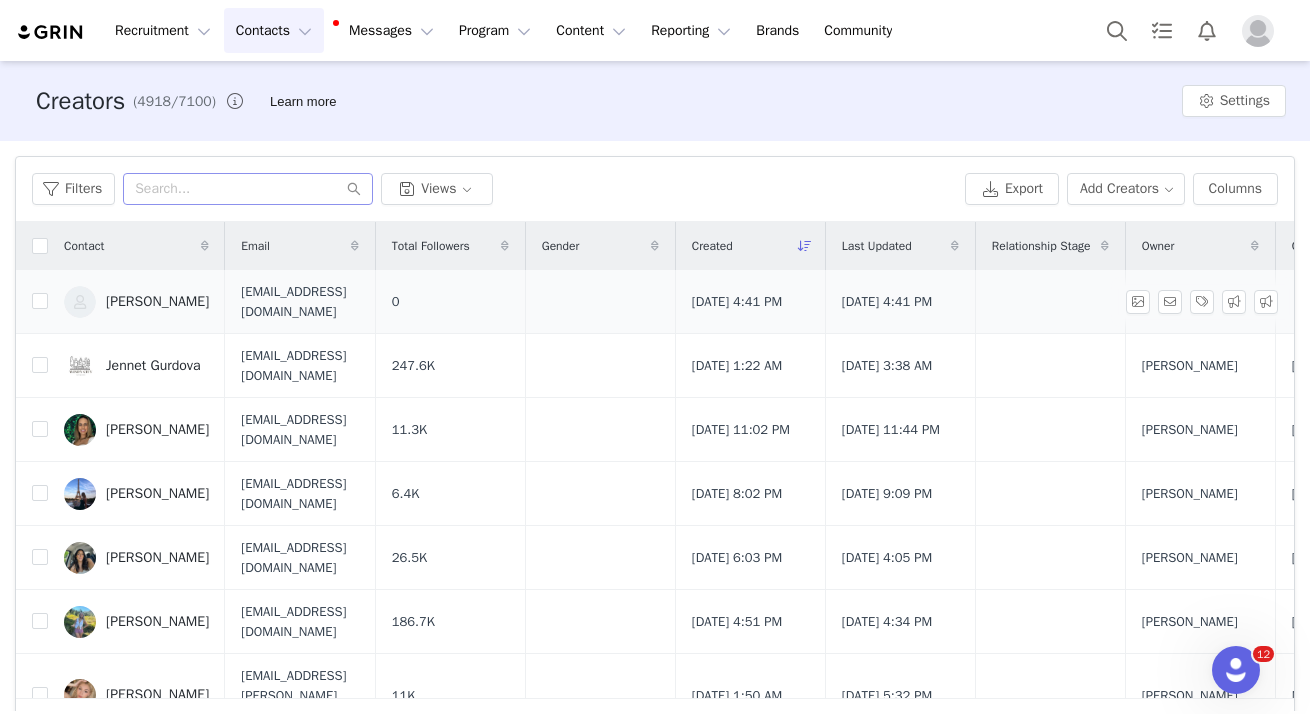 click on "[PERSON_NAME]" at bounding box center [157, 302] 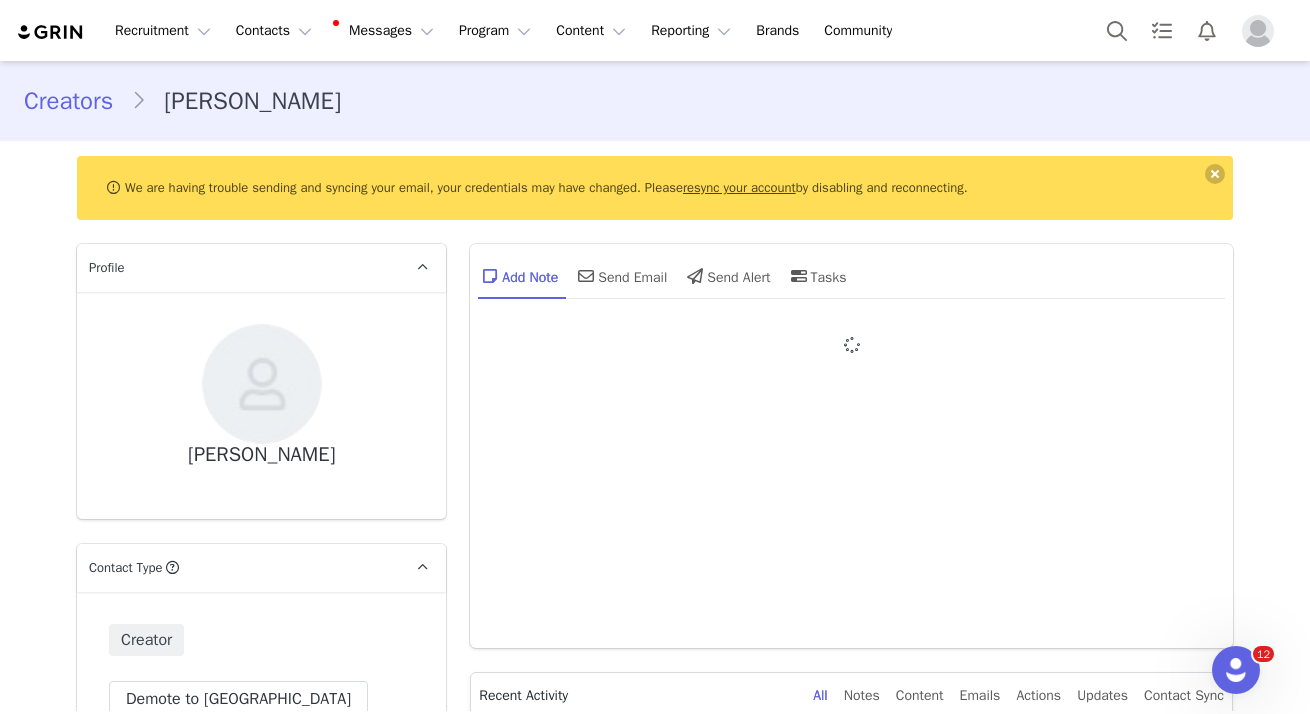 type on "+1 ([GEOGRAPHIC_DATA])" 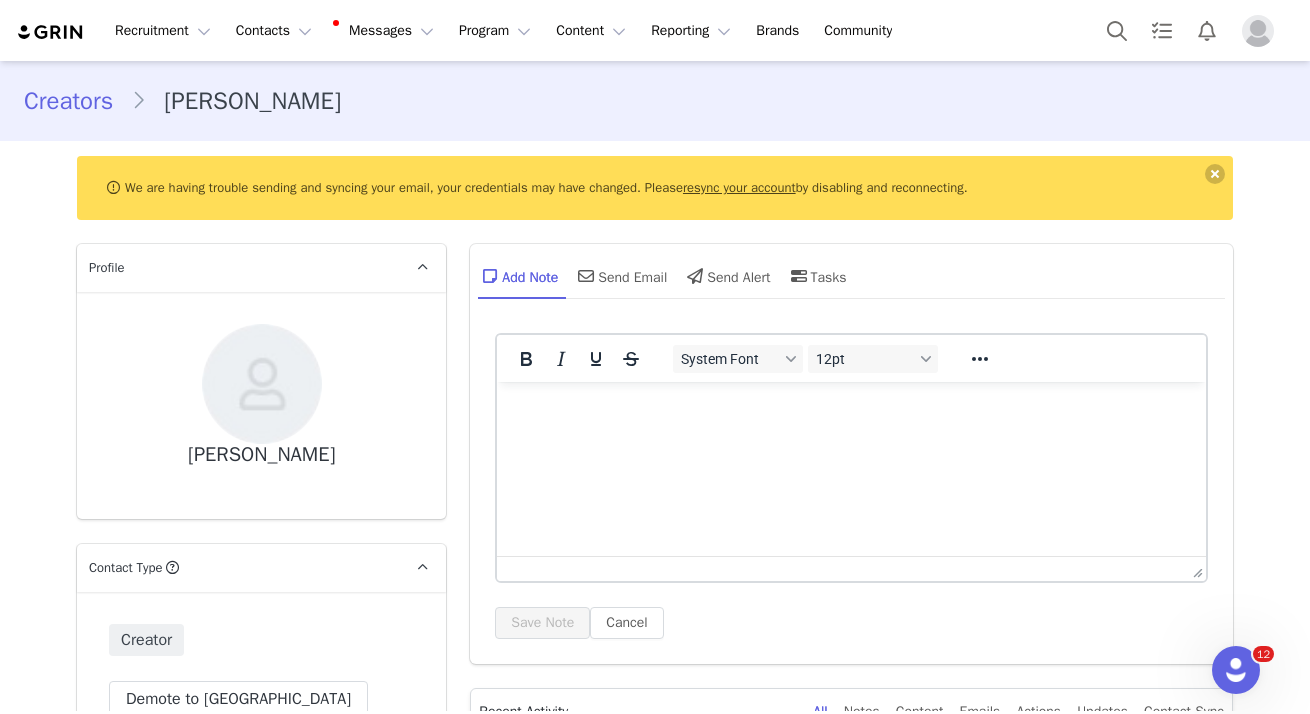 scroll, scrollTop: 0, scrollLeft: 0, axis: both 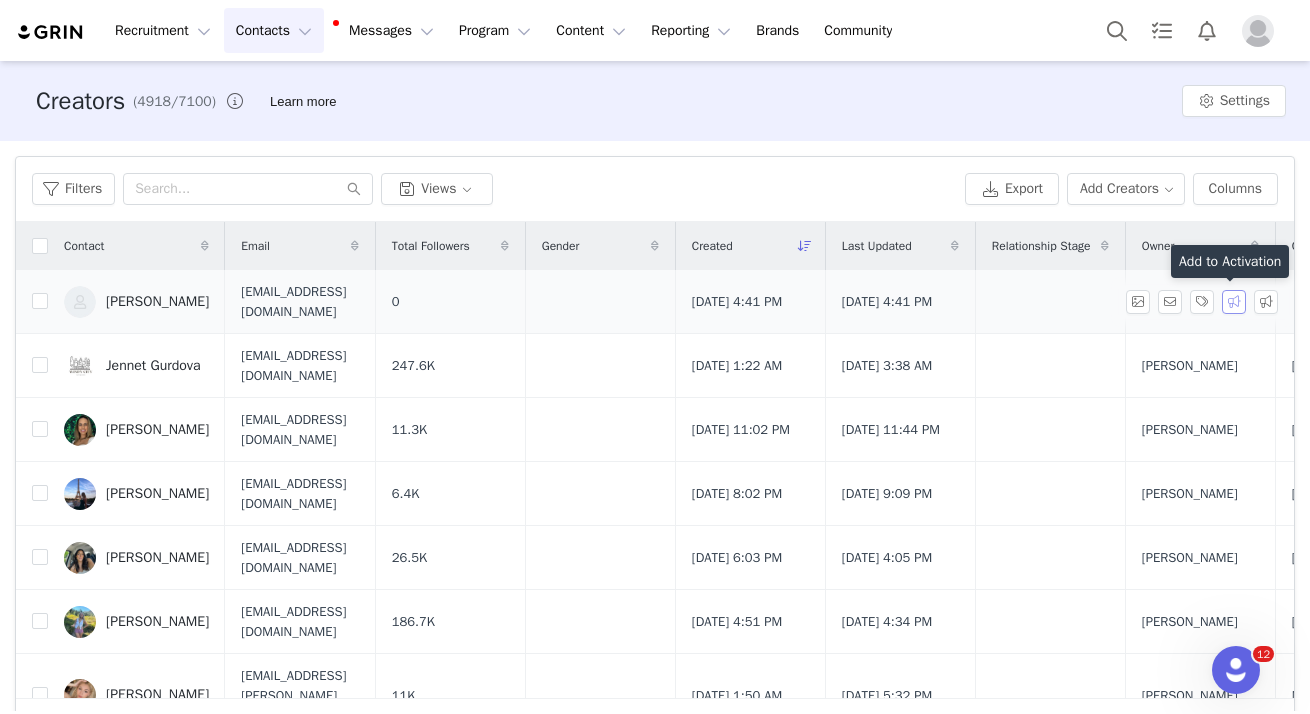 click at bounding box center (1234, 302) 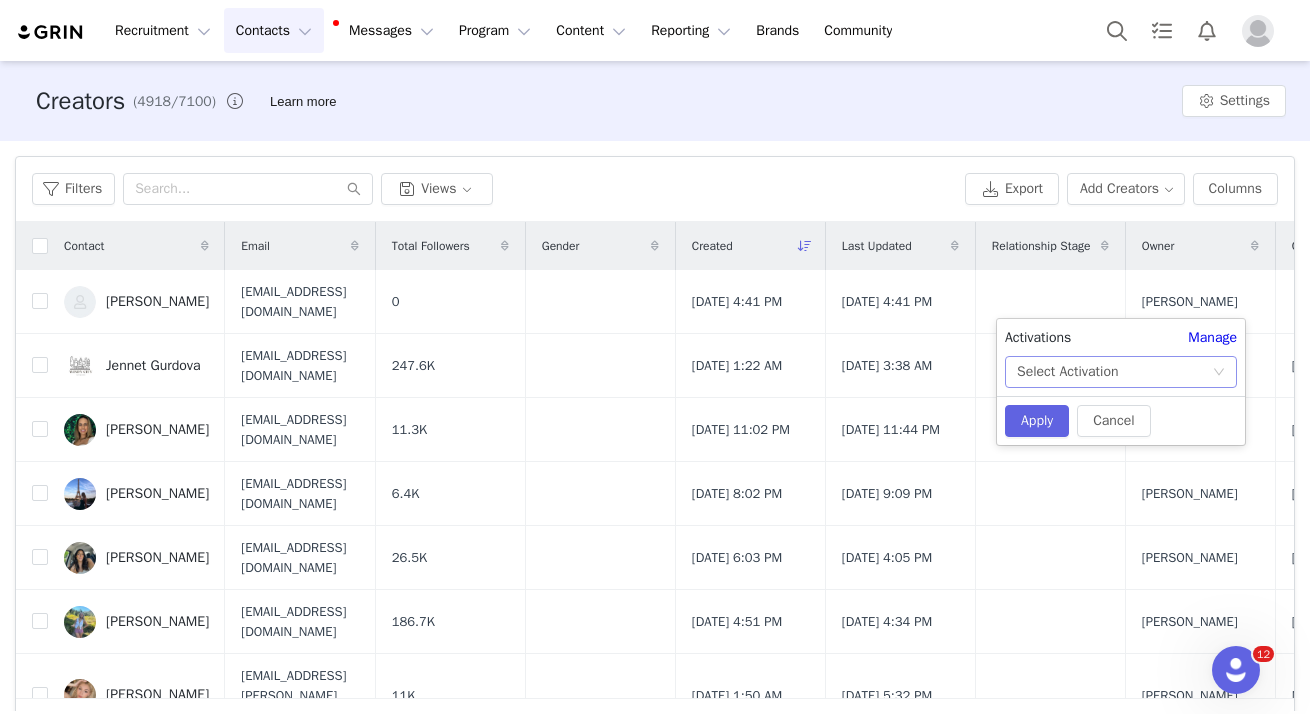 click on "Select Activation" at bounding box center (1067, 372) 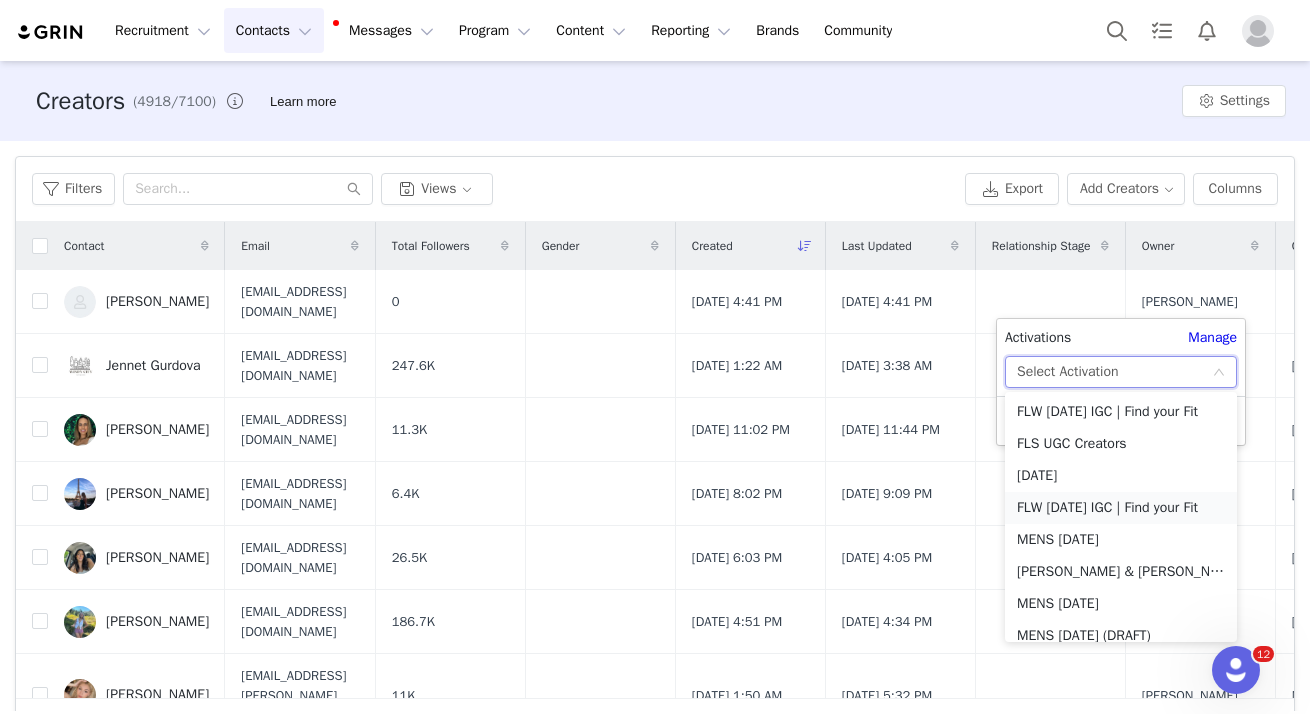 scroll, scrollTop: 302, scrollLeft: 0, axis: vertical 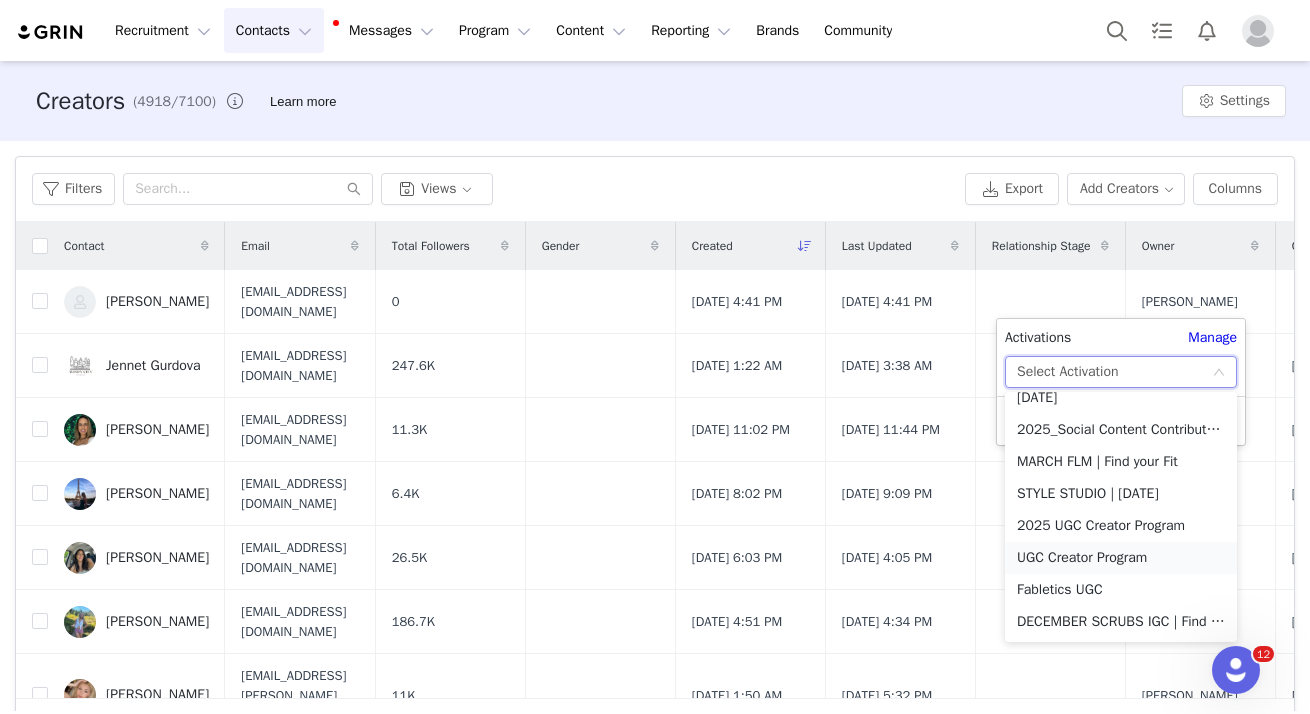 click on "UGC Creator Program" at bounding box center [1121, 558] 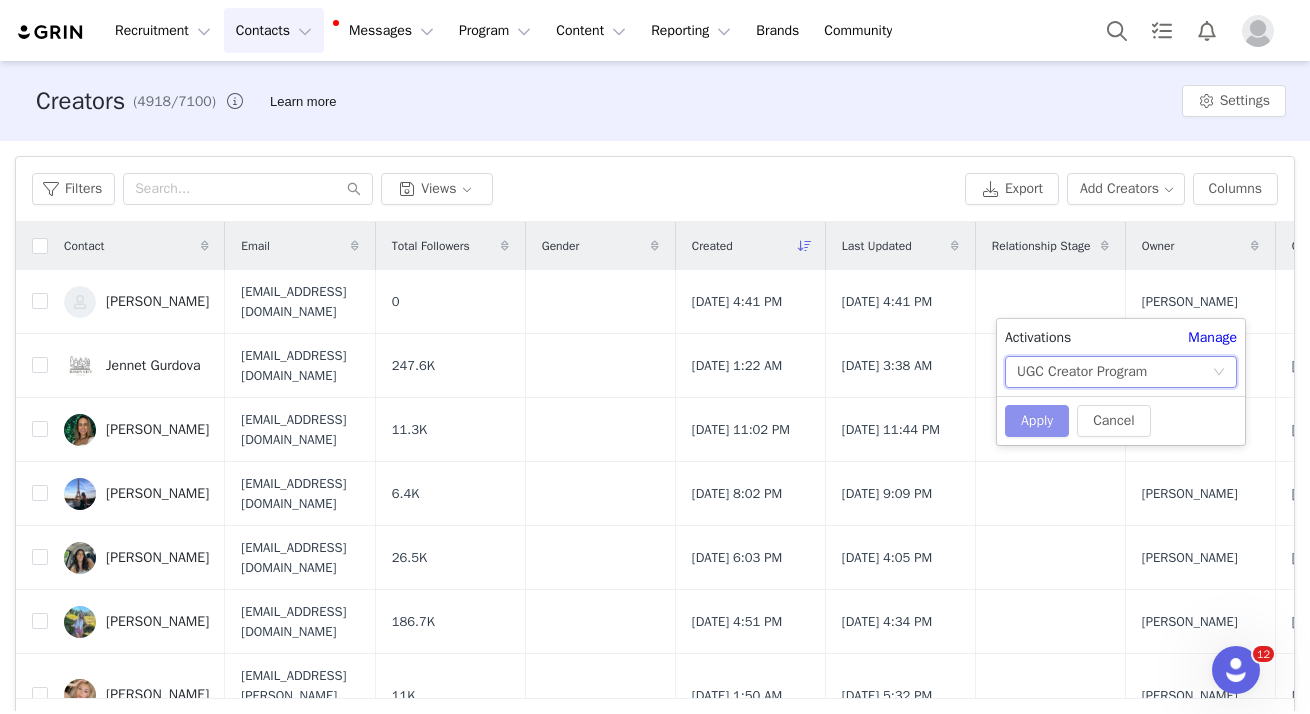 click on "Apply" at bounding box center (1037, 421) 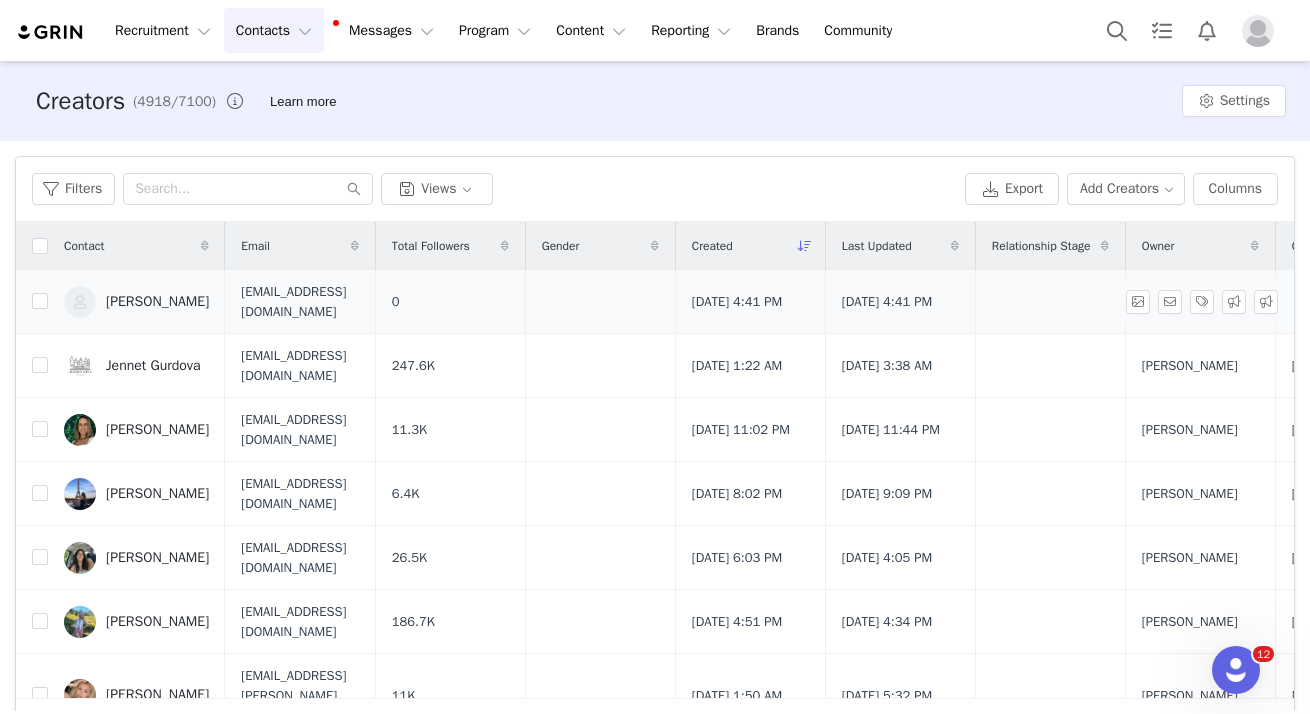 click on "[PERSON_NAME]" at bounding box center [157, 302] 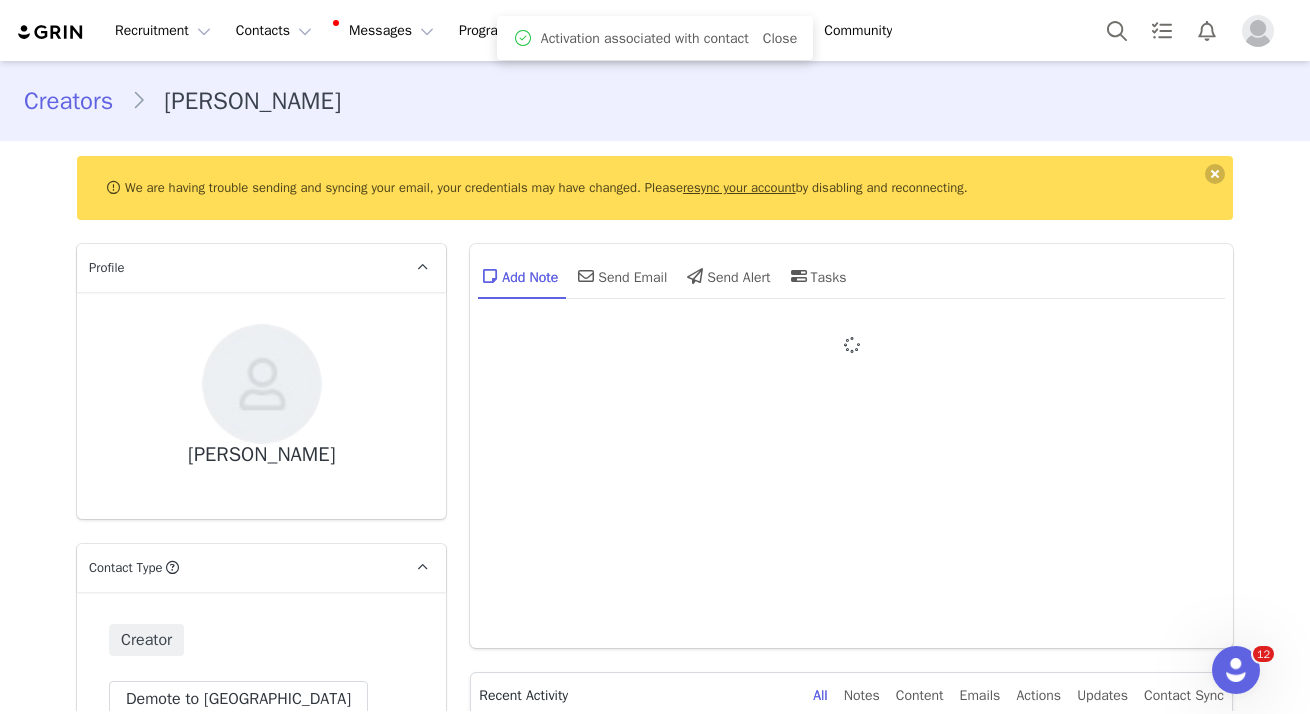 type on "+1 ([GEOGRAPHIC_DATA])" 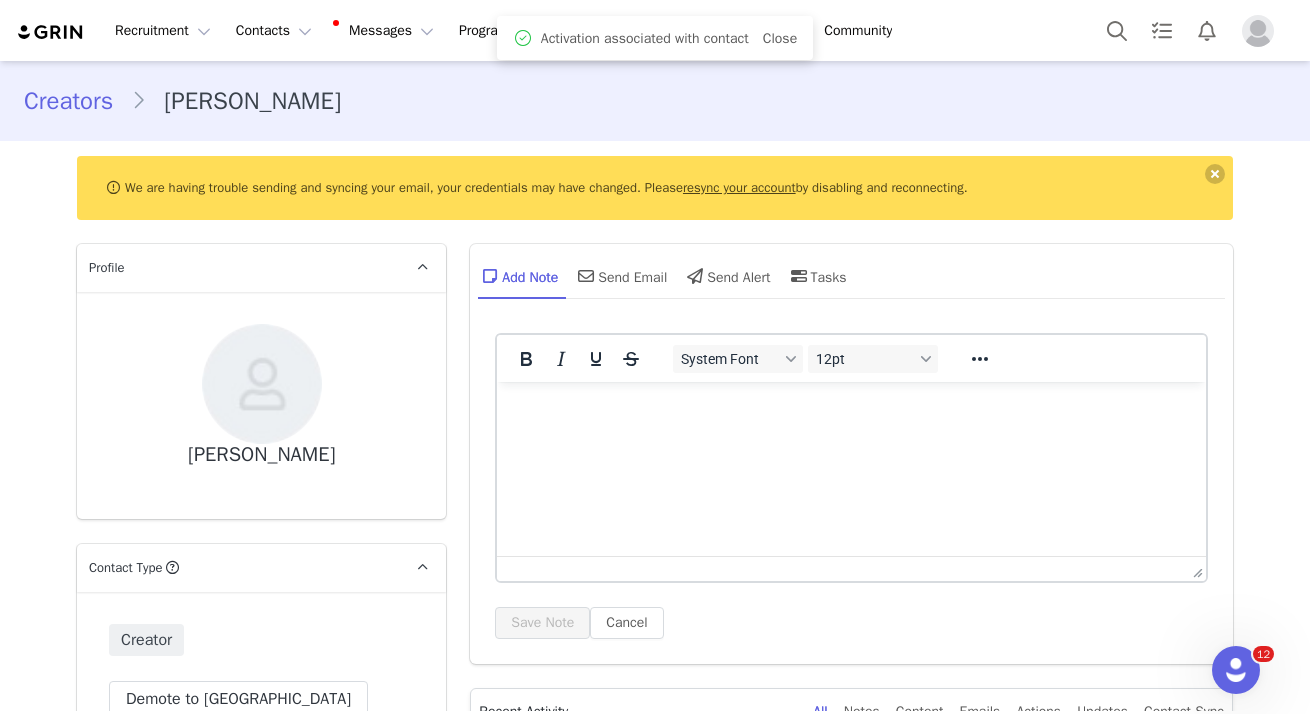 scroll, scrollTop: 0, scrollLeft: 0, axis: both 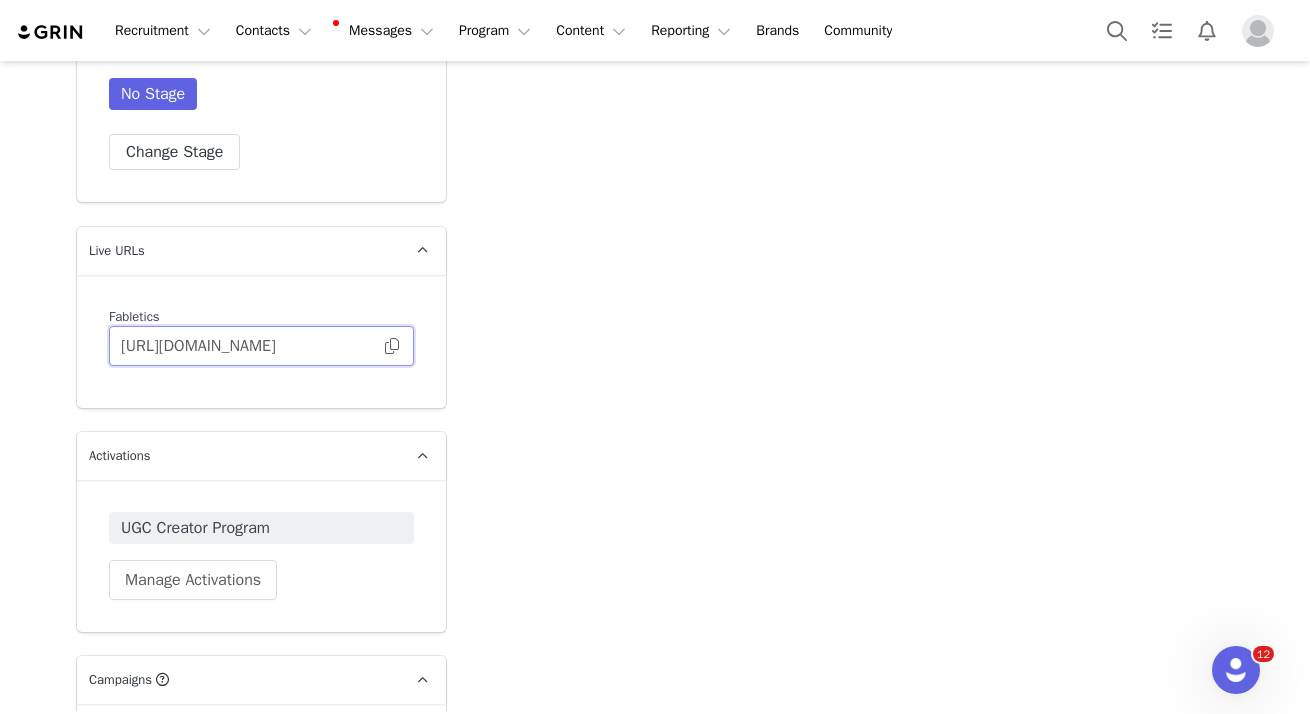 click on "[URL][DOMAIN_NAME]" at bounding box center (261, 346) 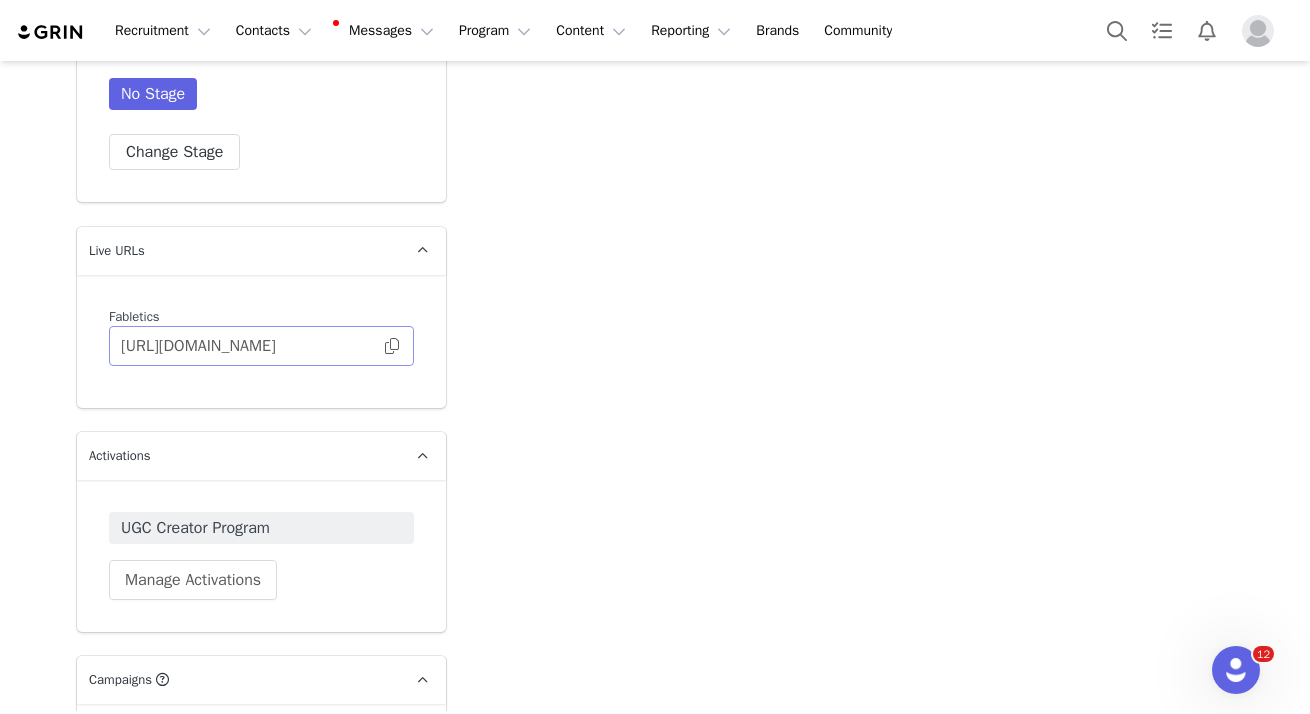 click at bounding box center (392, 346) 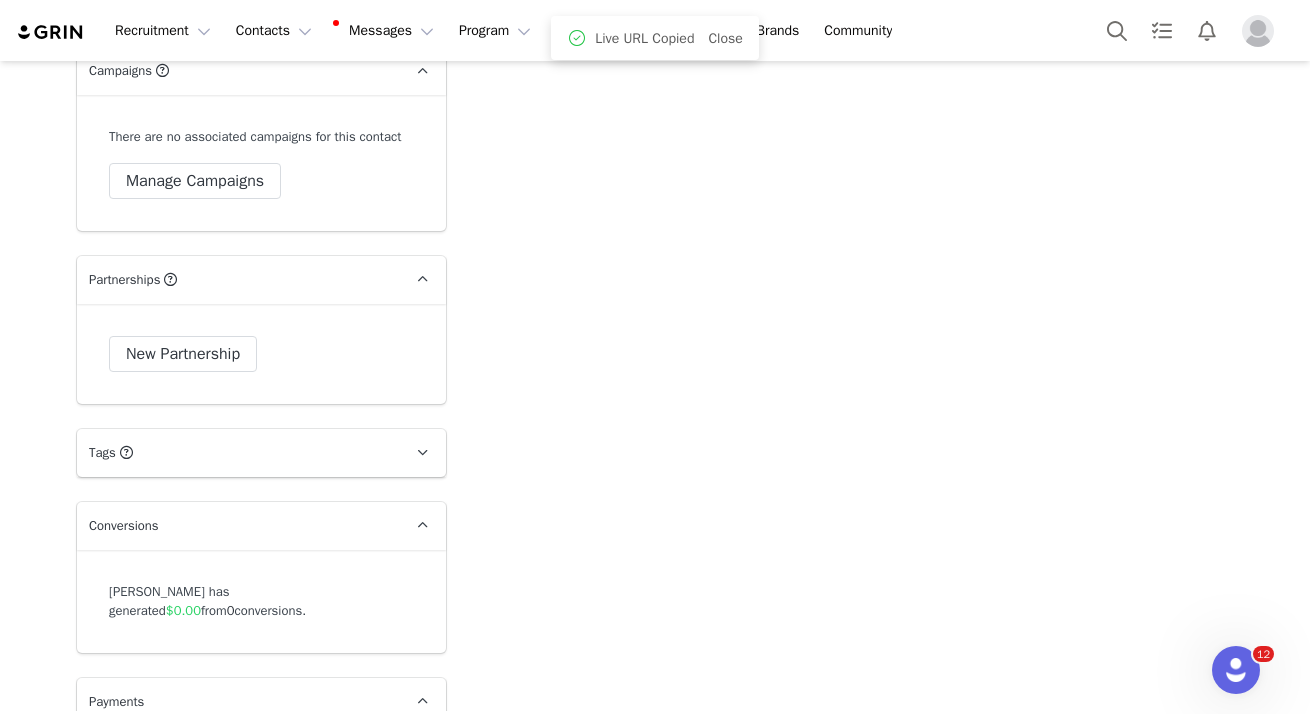 scroll, scrollTop: 3575, scrollLeft: 0, axis: vertical 